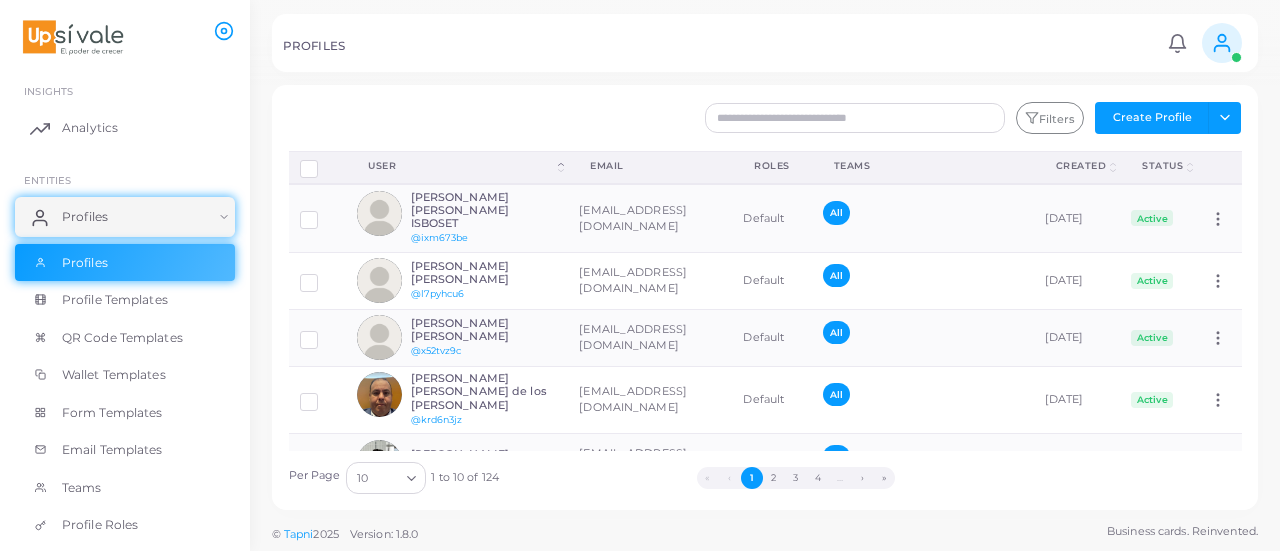 scroll, scrollTop: 0, scrollLeft: 0, axis: both 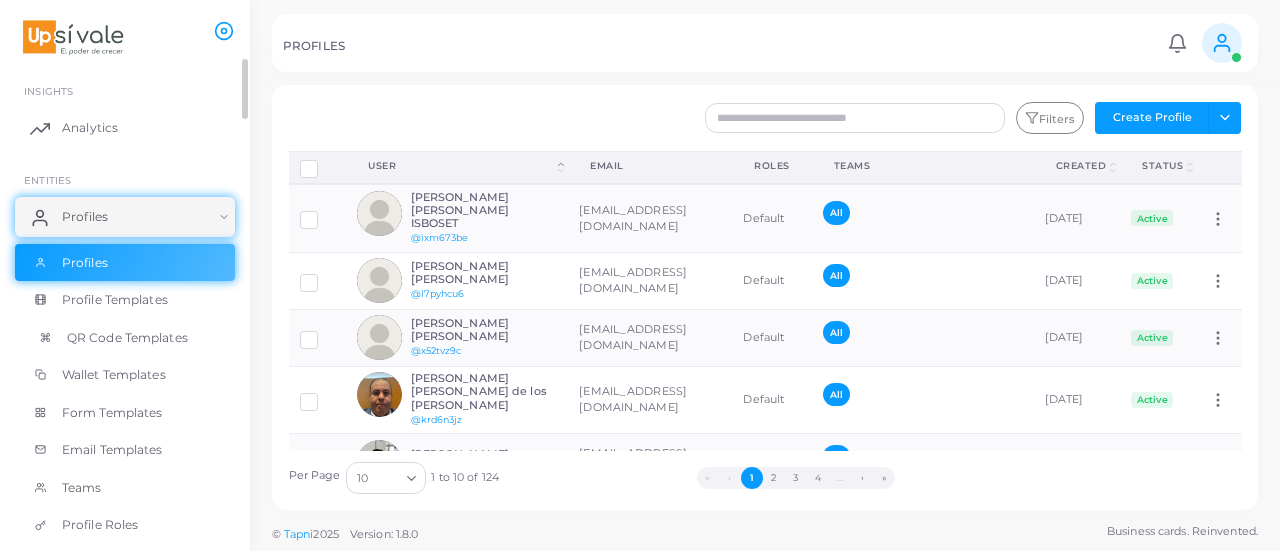 click on "QR Code Templates" at bounding box center (127, 338) 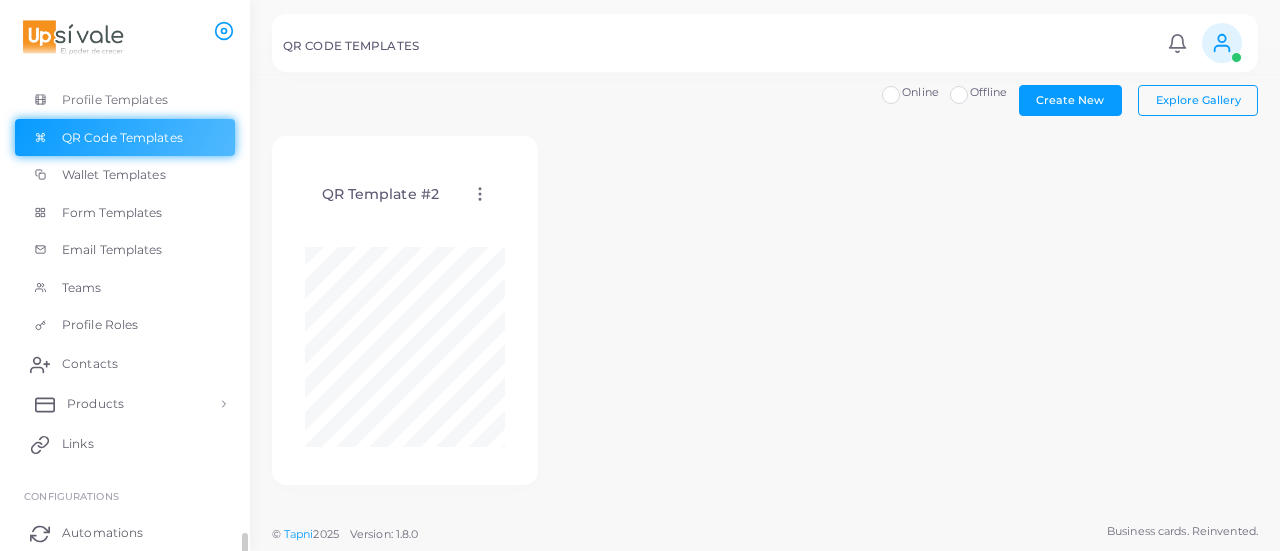 scroll, scrollTop: 300, scrollLeft: 0, axis: vertical 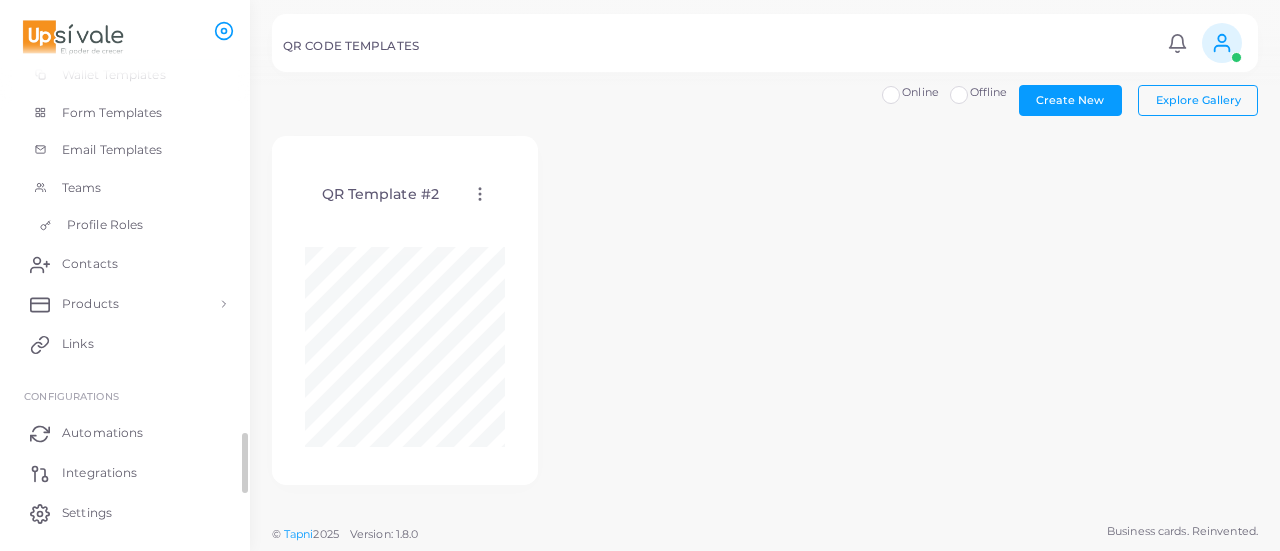 click on "Profile Roles" at bounding box center [105, 225] 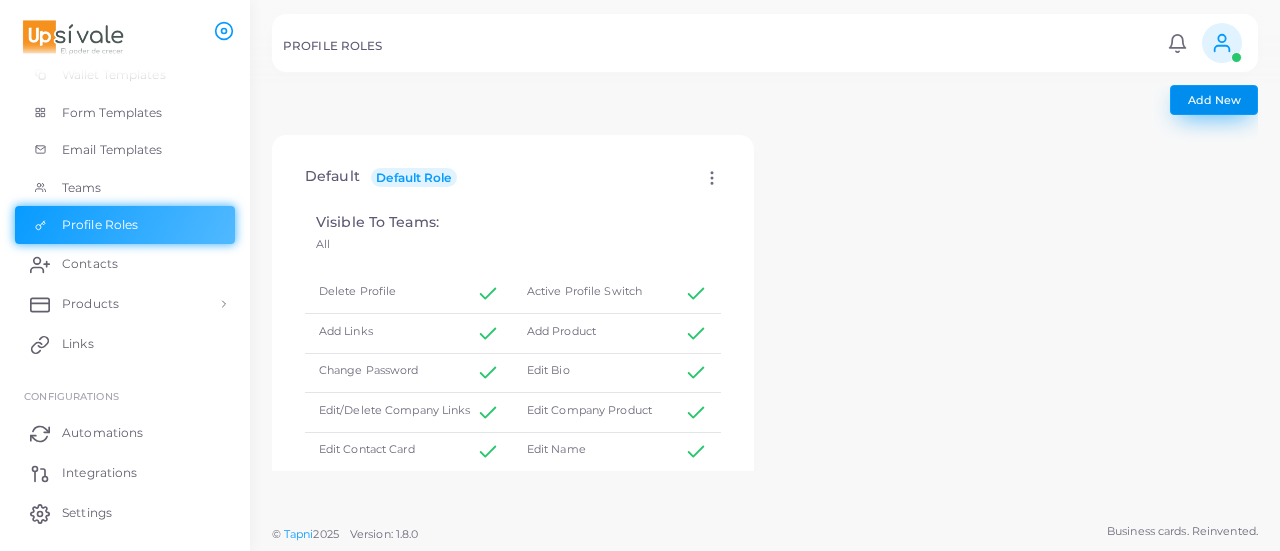 click on "Add New" at bounding box center (1214, 100) 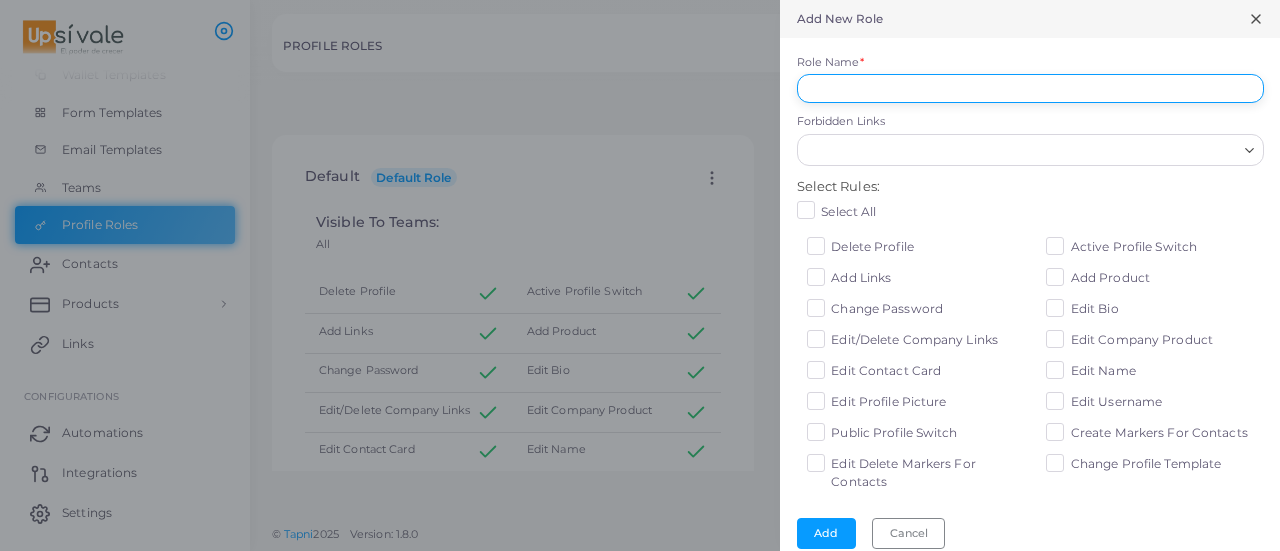 click on "Role Name  *" at bounding box center [1030, 89] 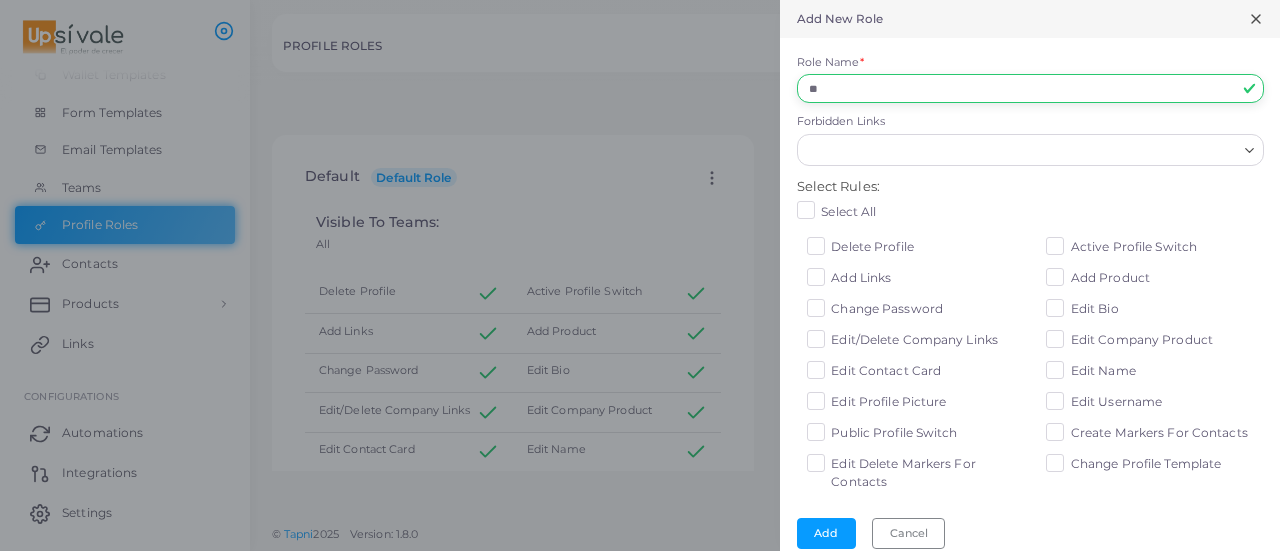 type on "*" 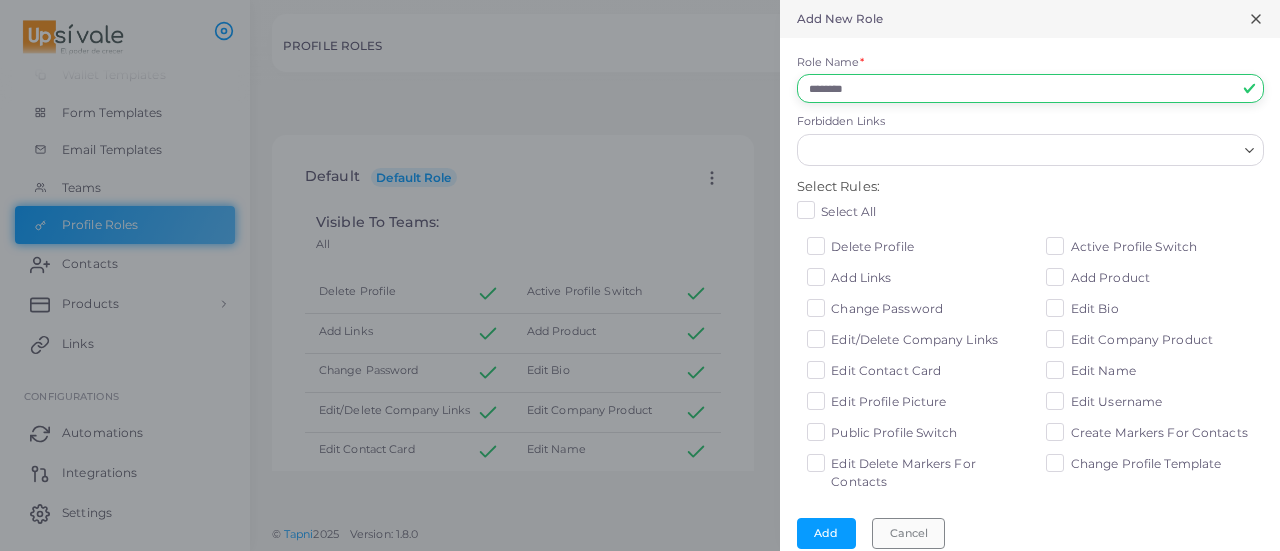 type on "********" 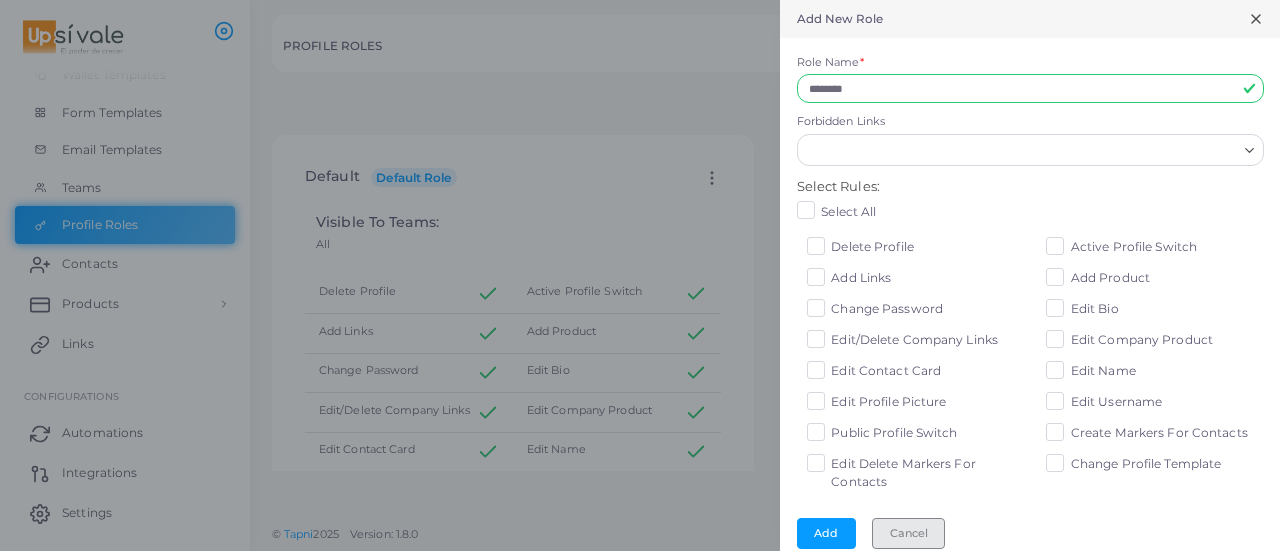 click on "Cancel" at bounding box center [908, 533] 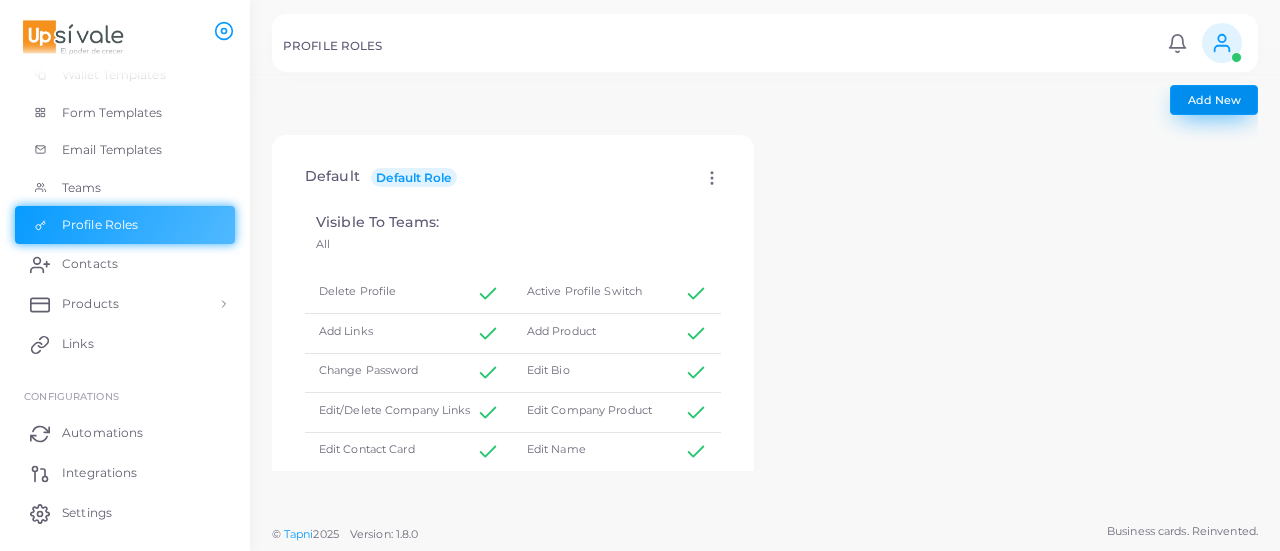 click on "Add New" at bounding box center (1214, 100) 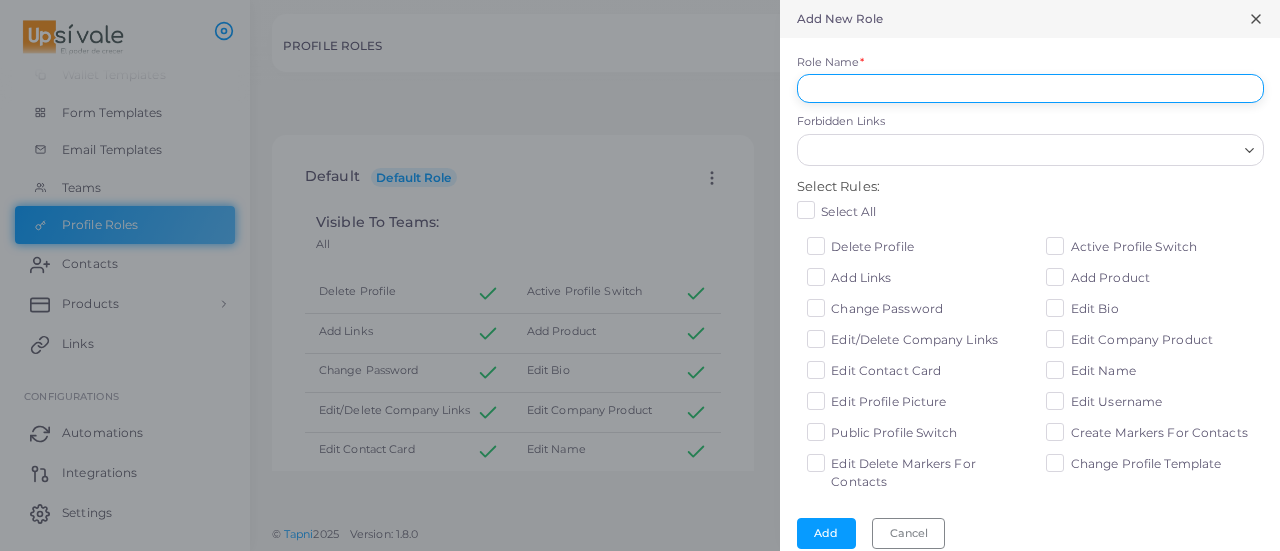 click on "Role Name  *" at bounding box center [1030, 89] 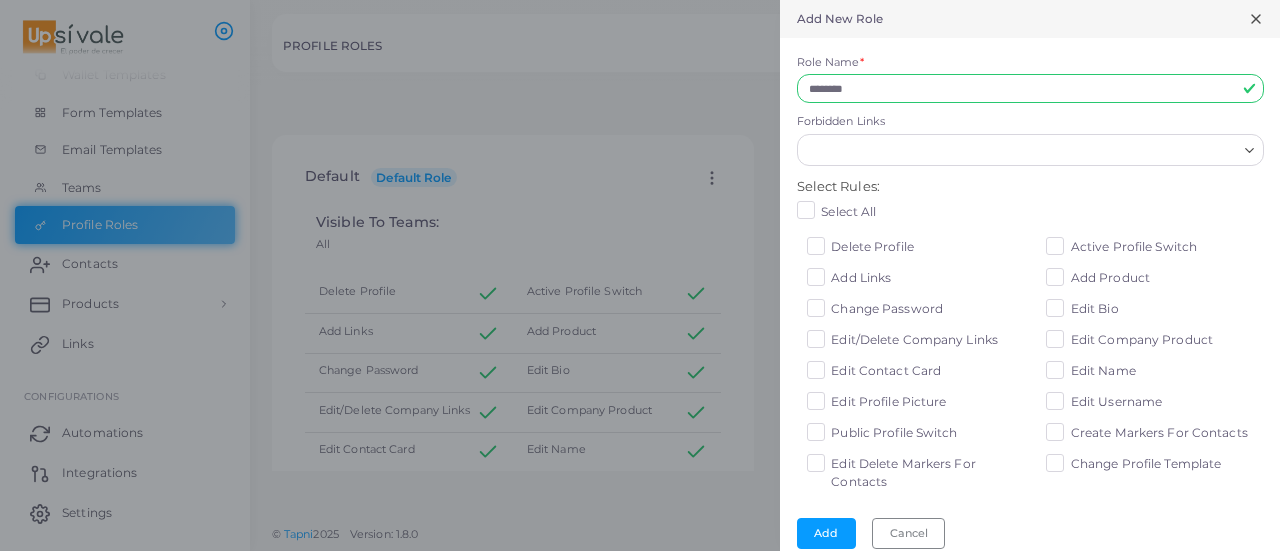 click 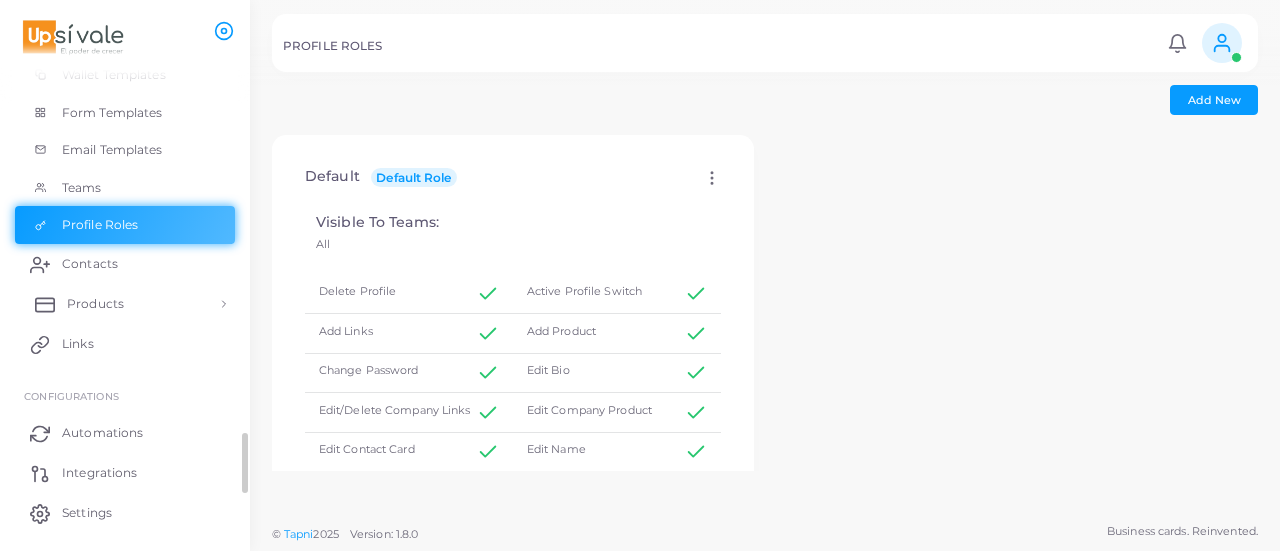 click on "Products" at bounding box center [125, 304] 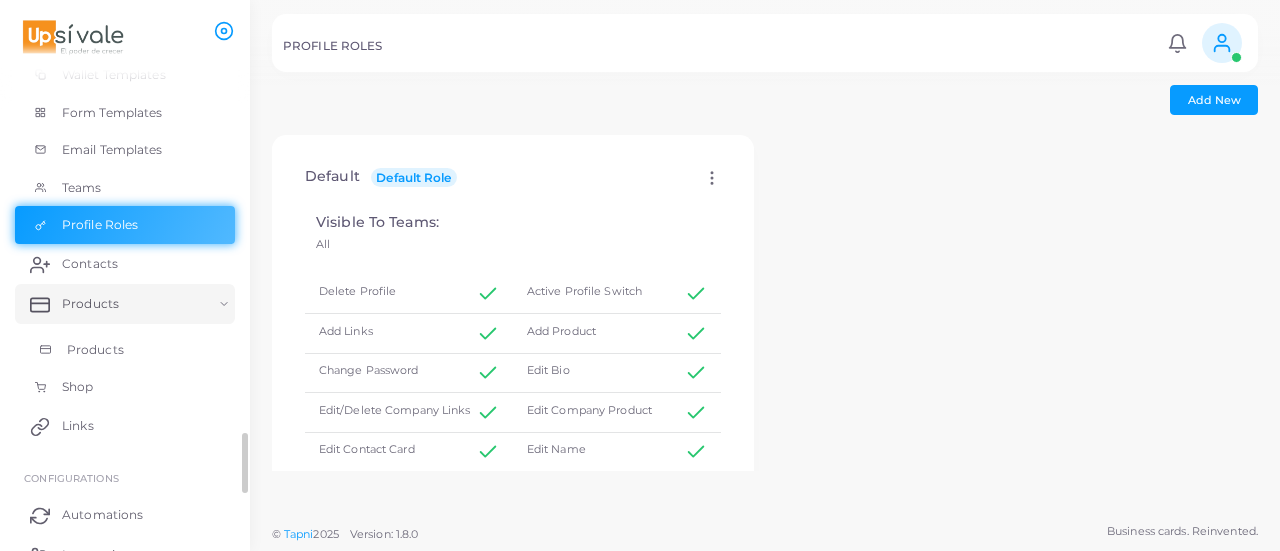 click on "Products" at bounding box center [95, 350] 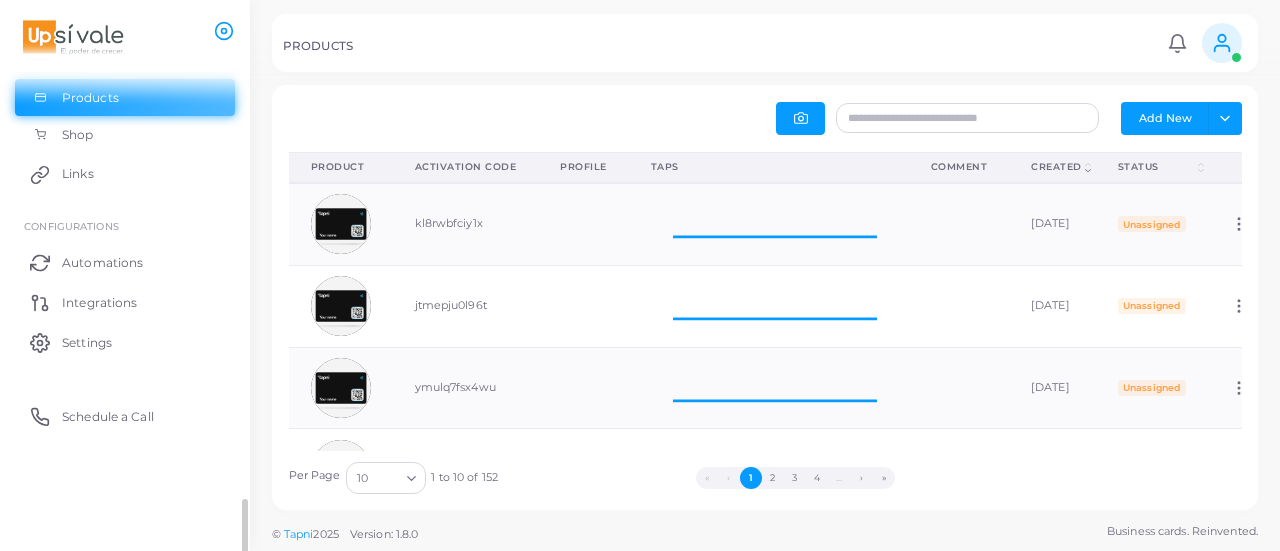 scroll, scrollTop: 241, scrollLeft: 0, axis: vertical 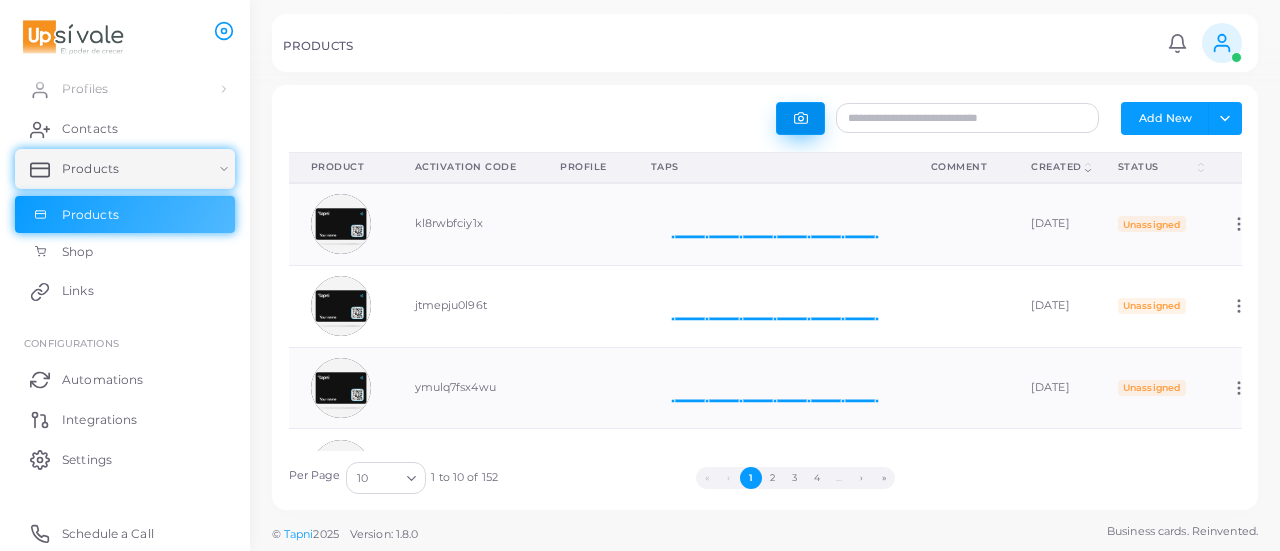 click 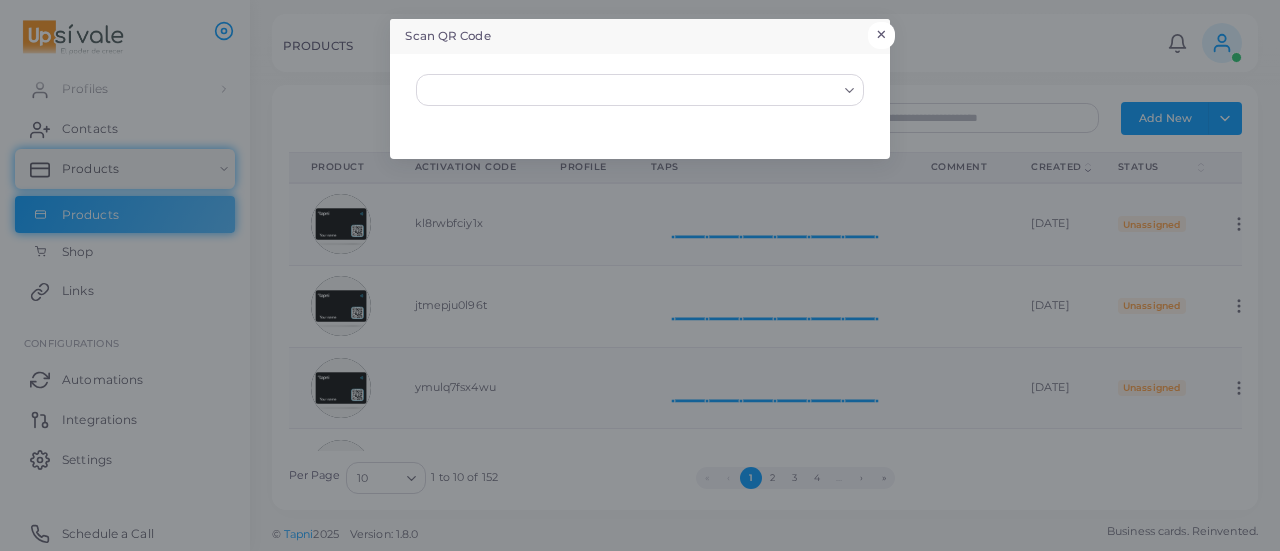 click on "×" at bounding box center [881, 35] 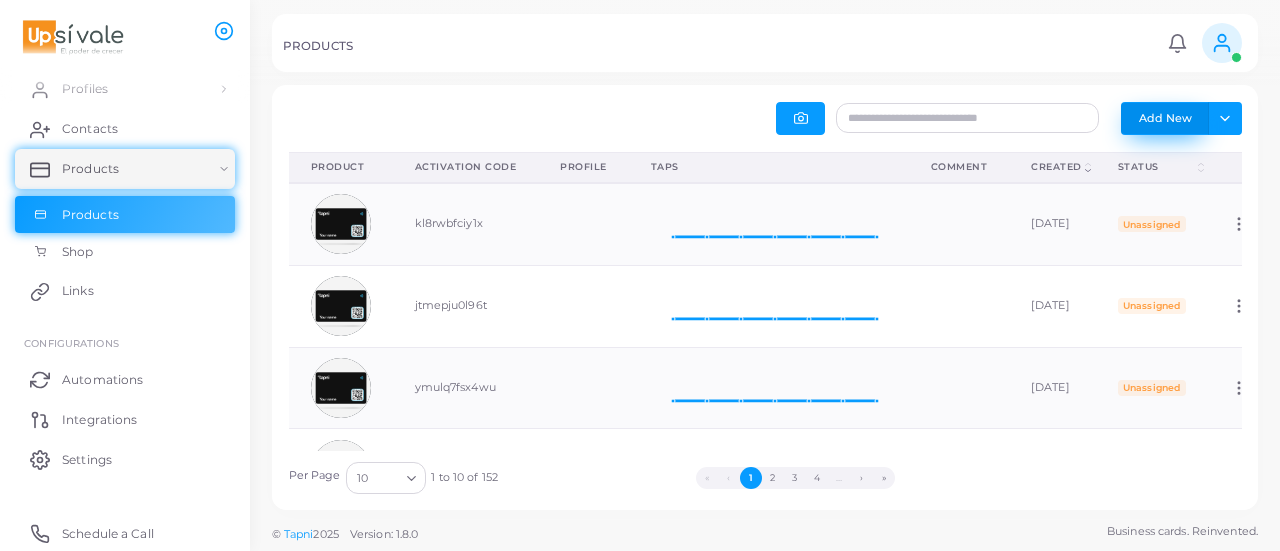 click on "Add New" at bounding box center [1165, 118] 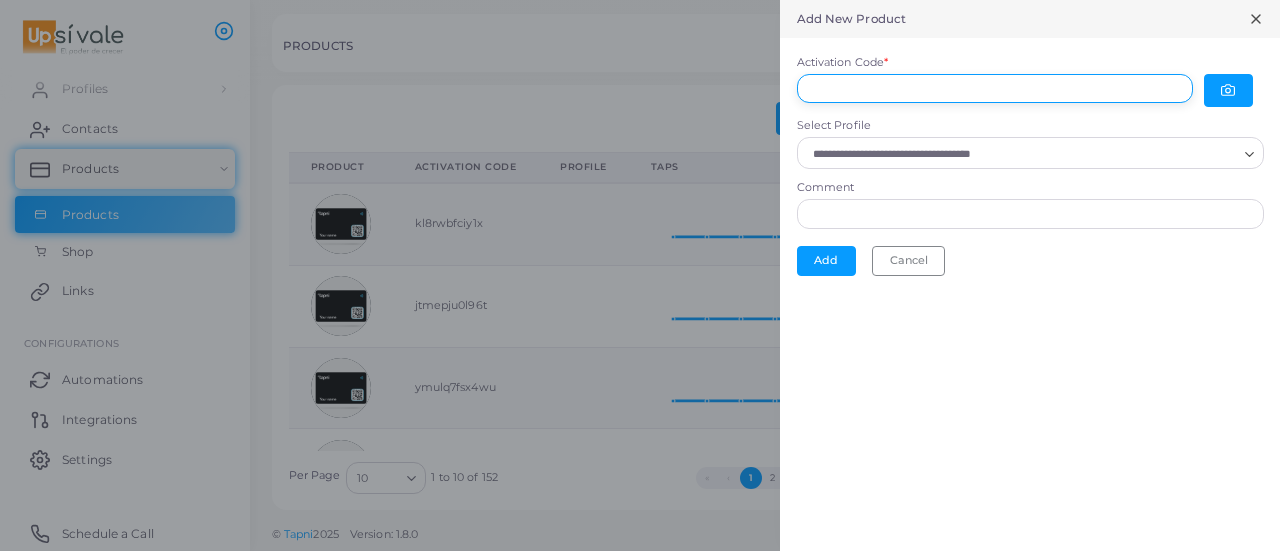 click on "Activation Code  *" at bounding box center (995, 89) 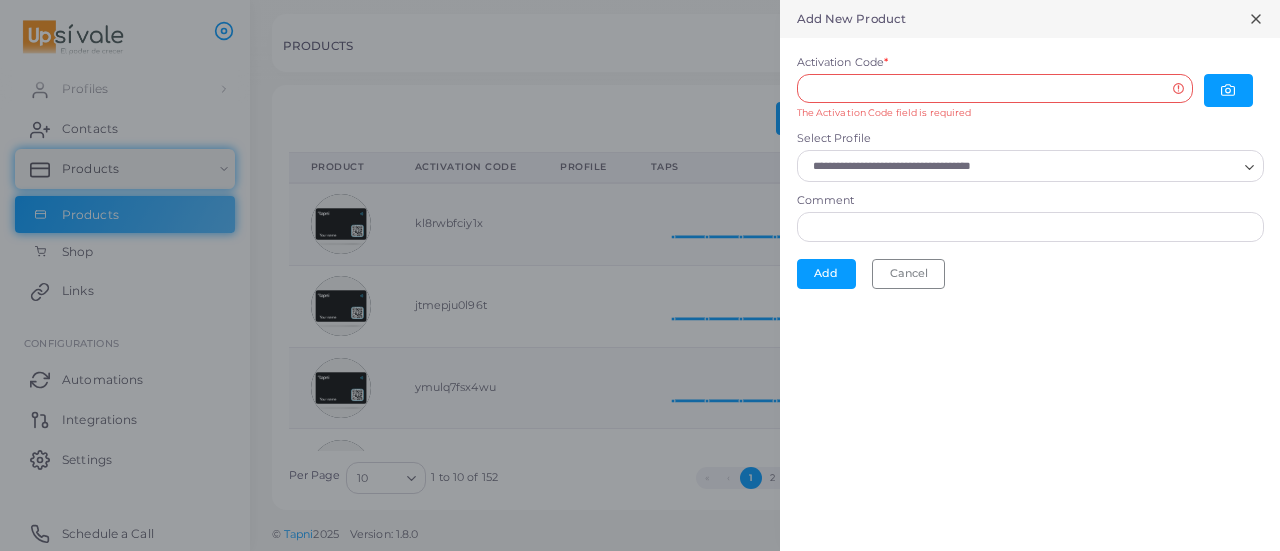 click 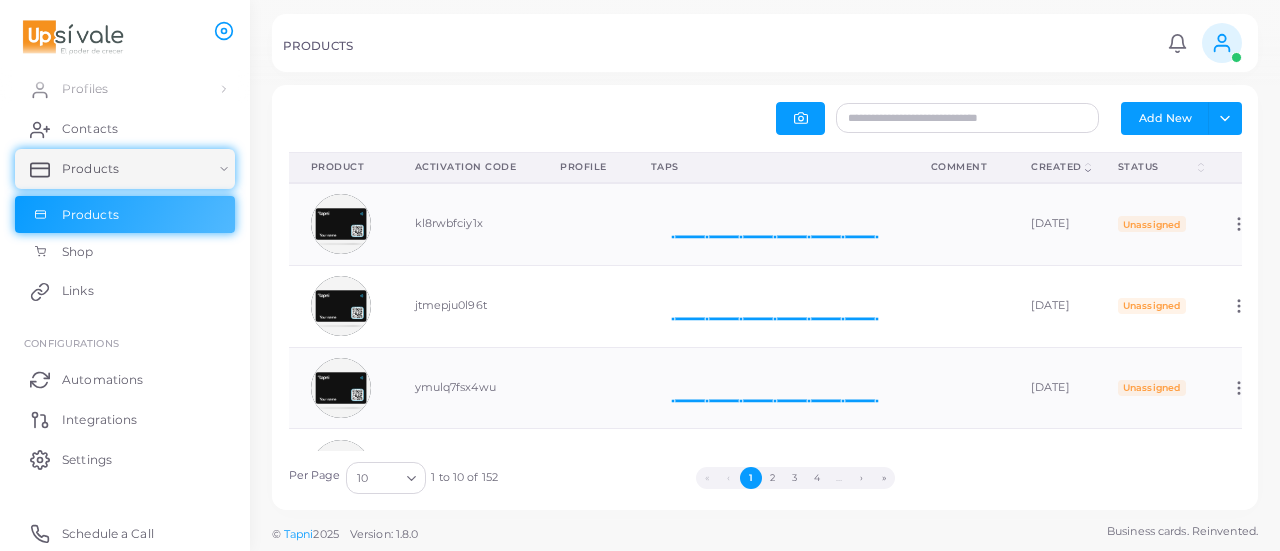 click on "Profile" at bounding box center (583, 167) 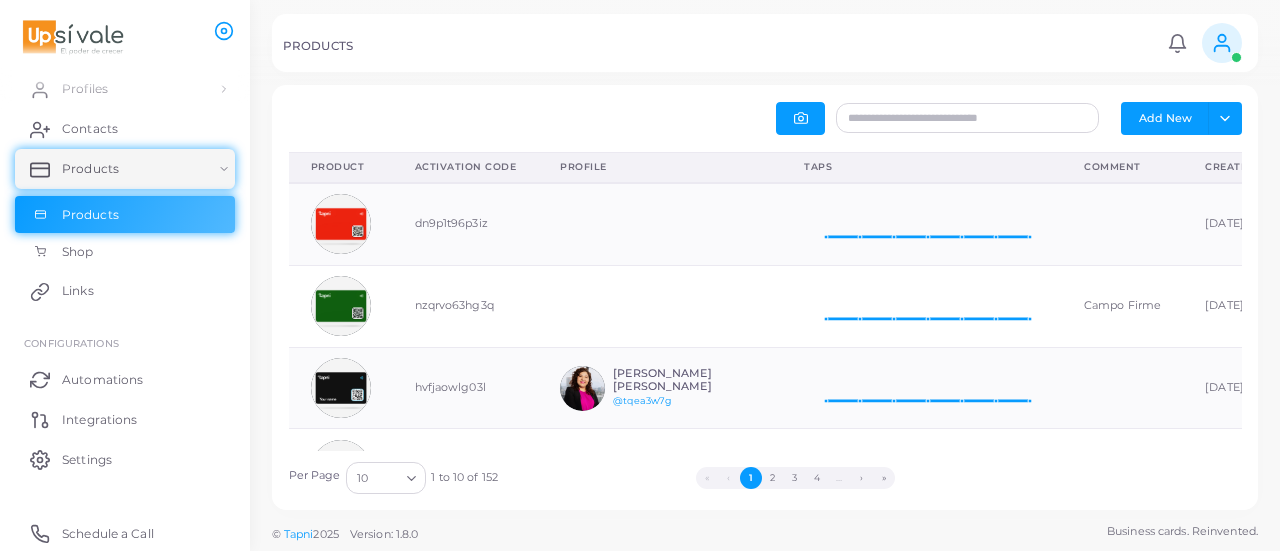 click on "Profile" at bounding box center (660, 167) 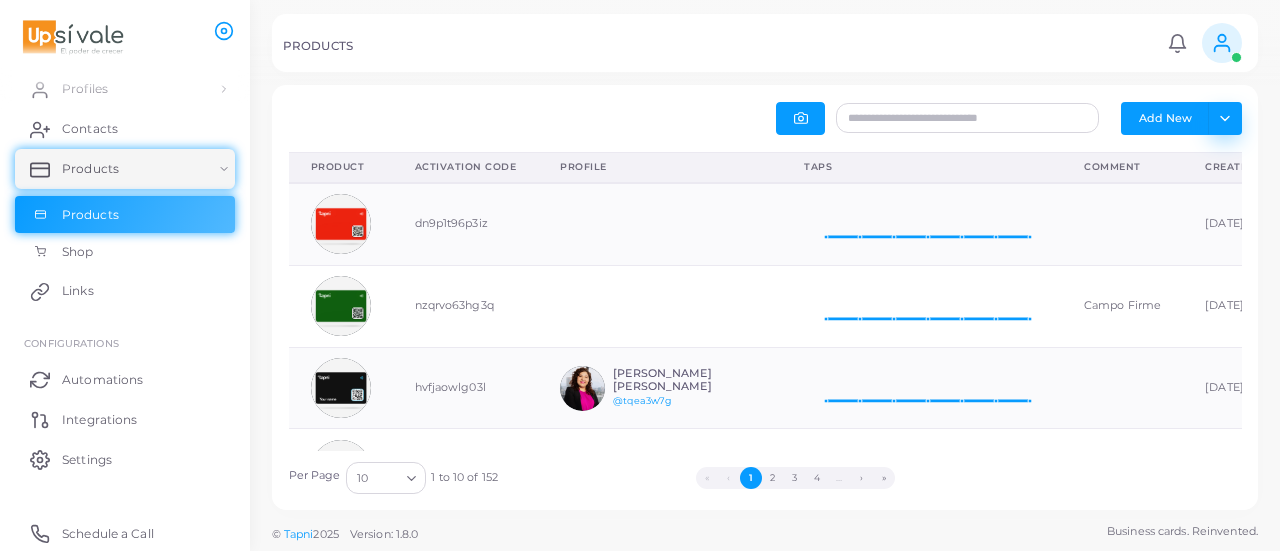 click on "Toggle dropdown" at bounding box center [1224, 118] 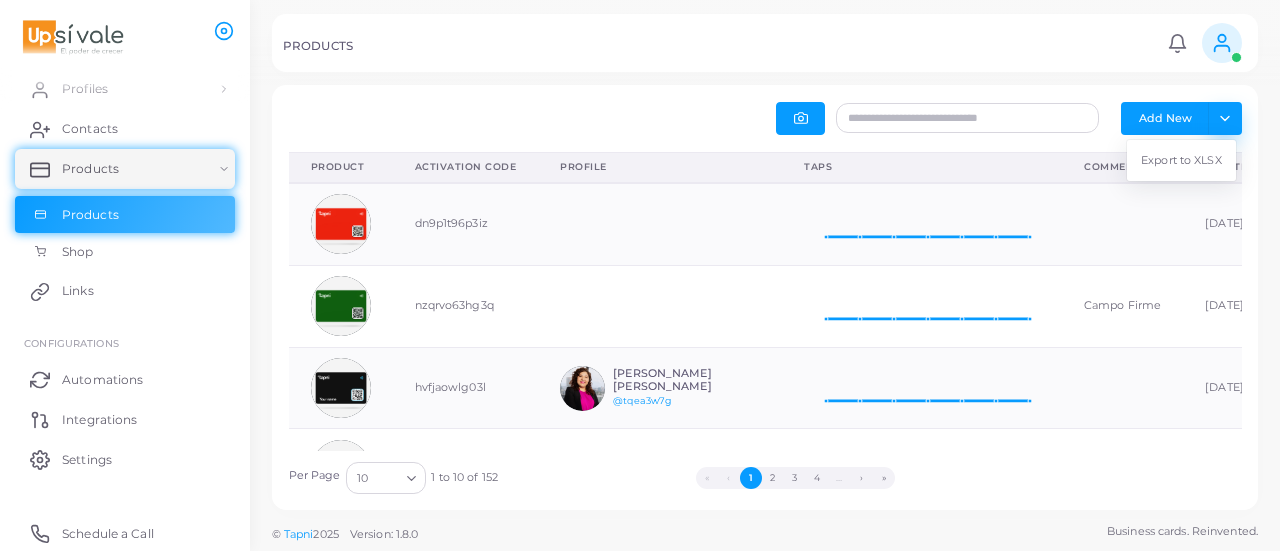 click on "Toggle dropdown" at bounding box center (1224, 118) 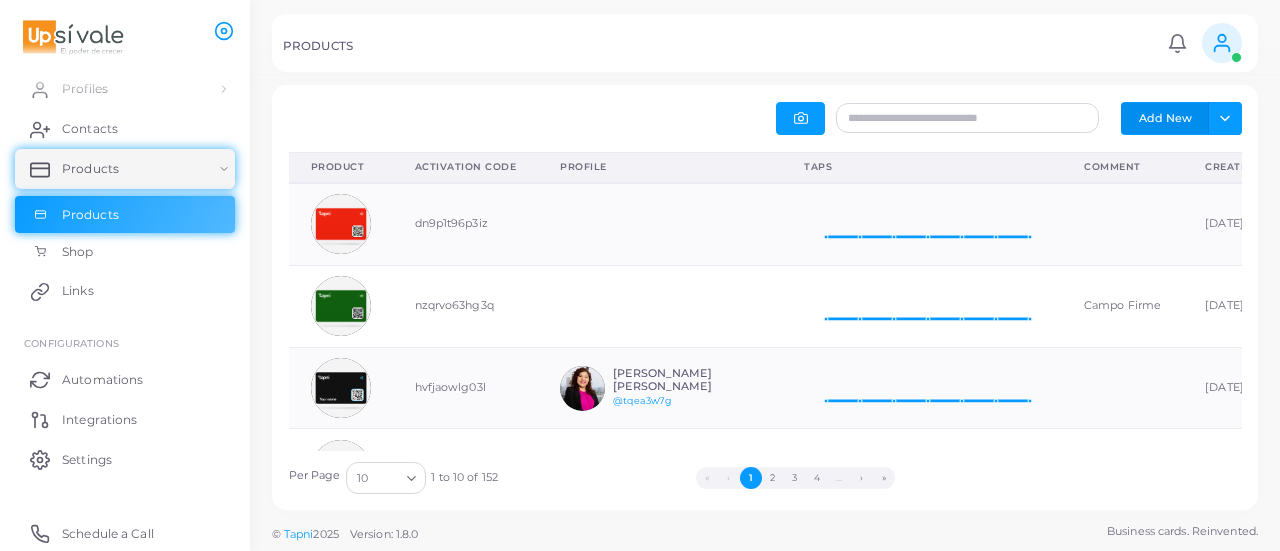 click on "Add New" at bounding box center (1165, 118) 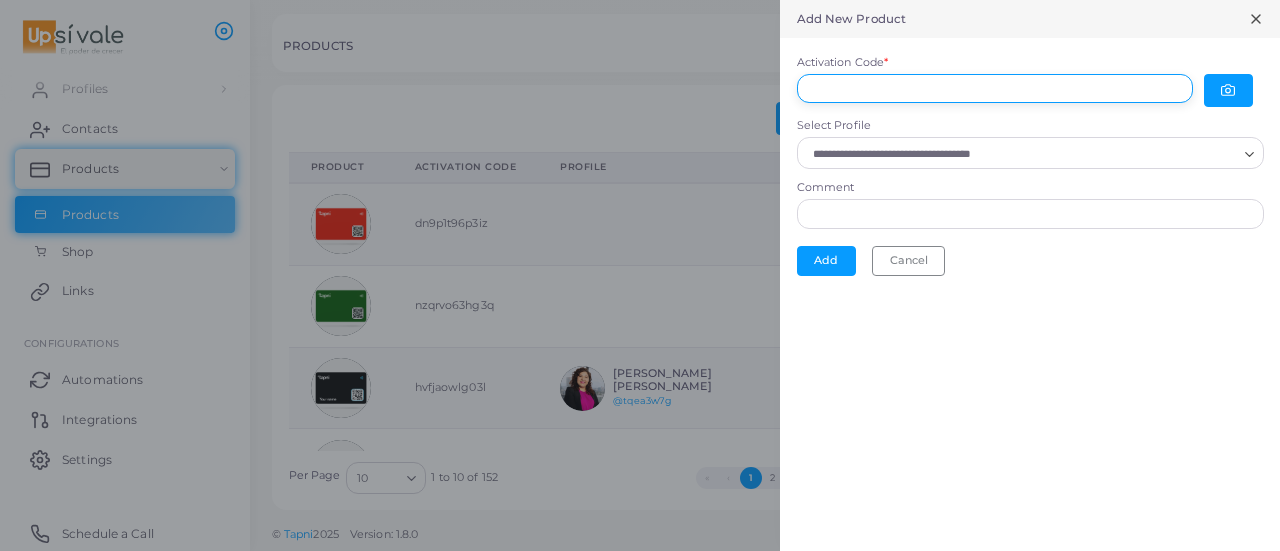 click on "Activation Code  *" at bounding box center (995, 89) 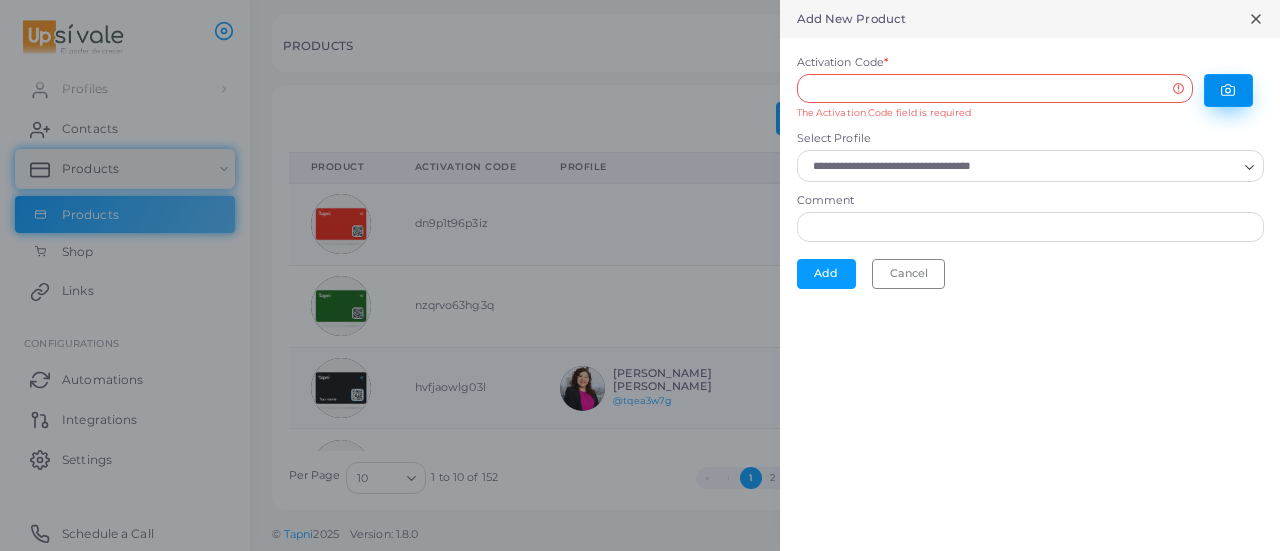 click at bounding box center [1228, 90] 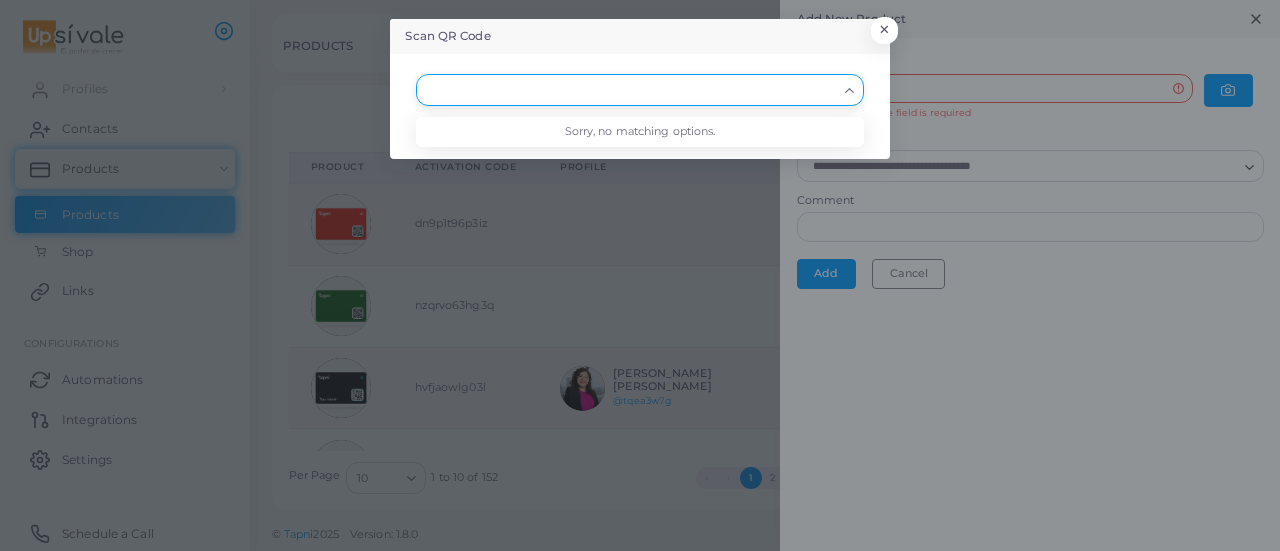 click on "Loading..." at bounding box center (851, 88) 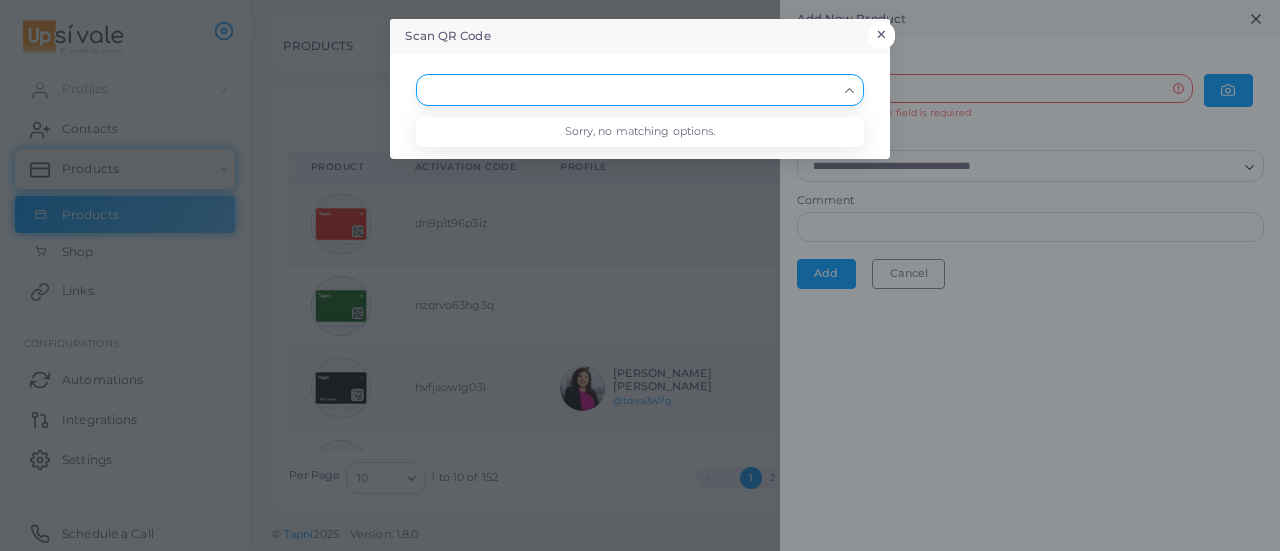 click on "×" at bounding box center (881, 35) 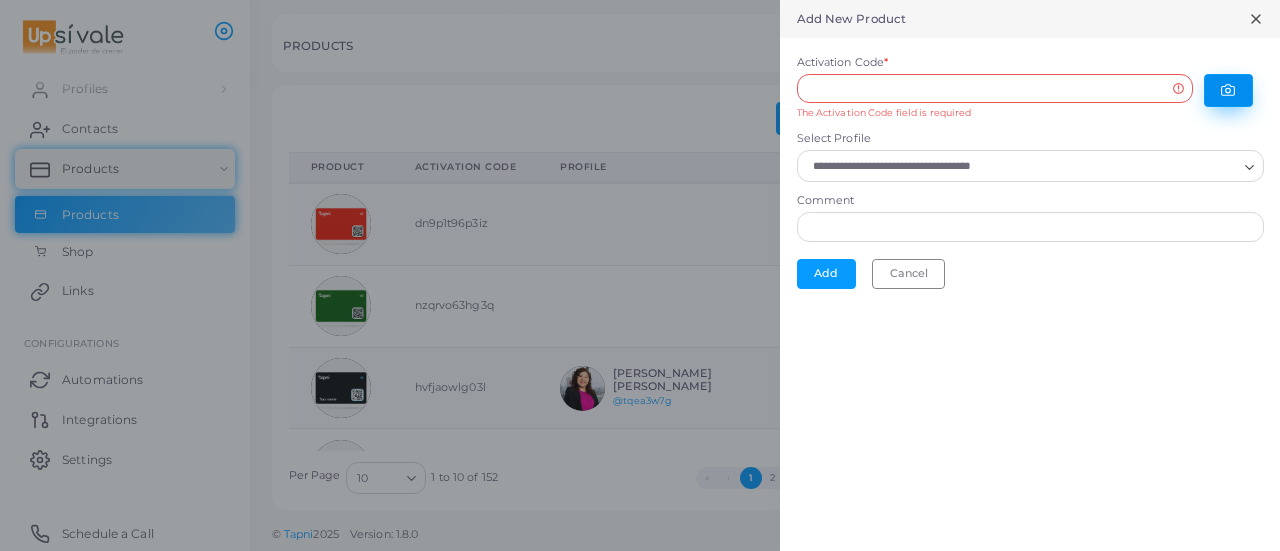 click 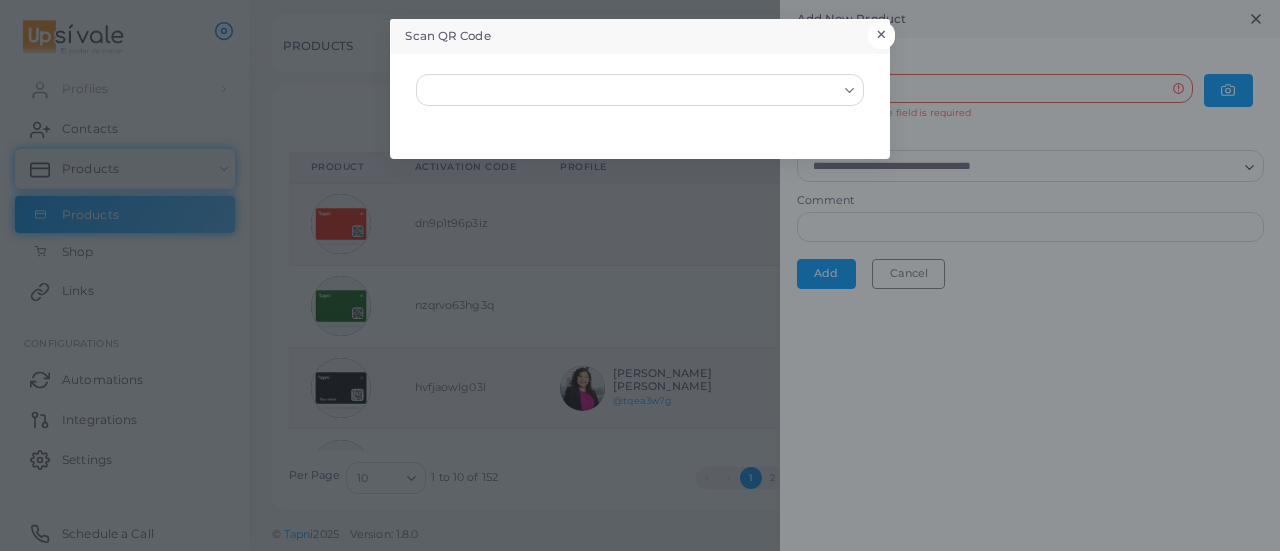 click on "×" at bounding box center [881, 35] 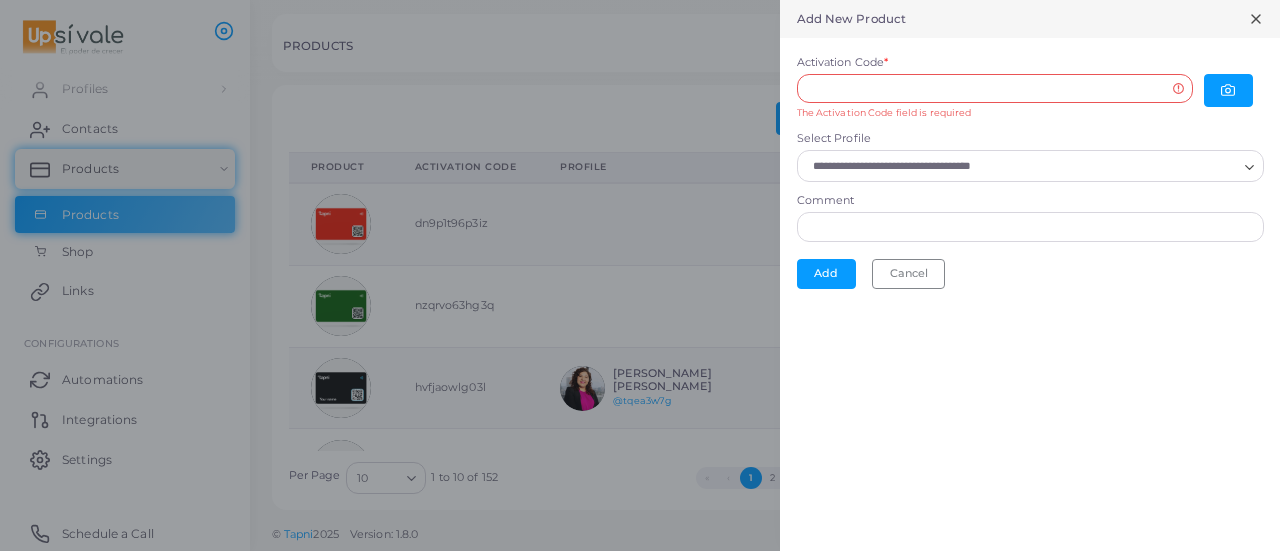 click 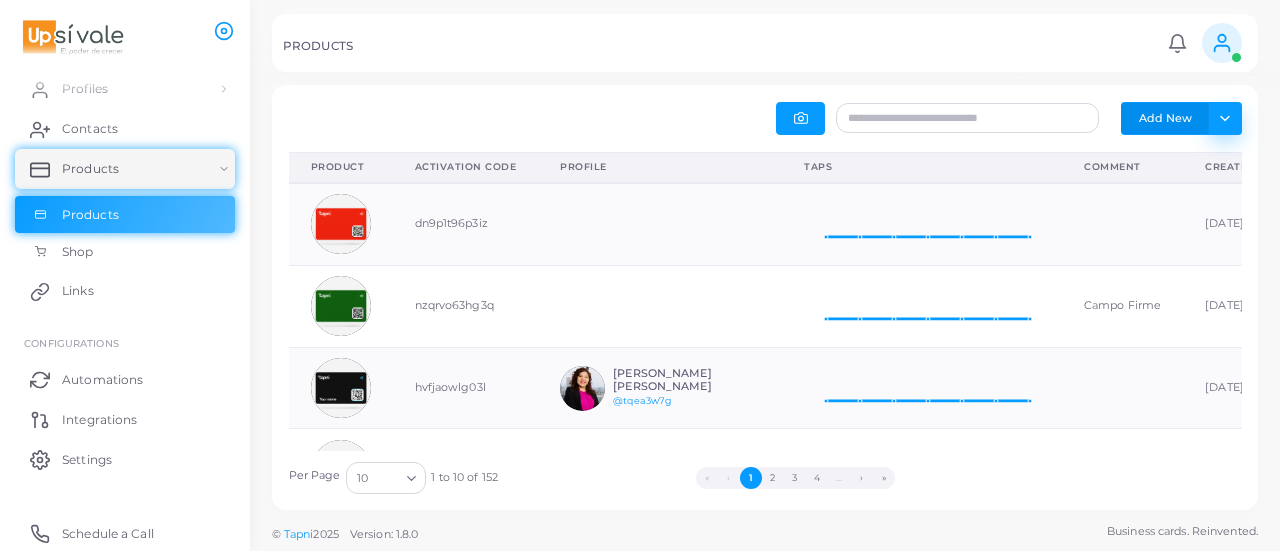 click on "Toggle dropdown" at bounding box center (1224, 118) 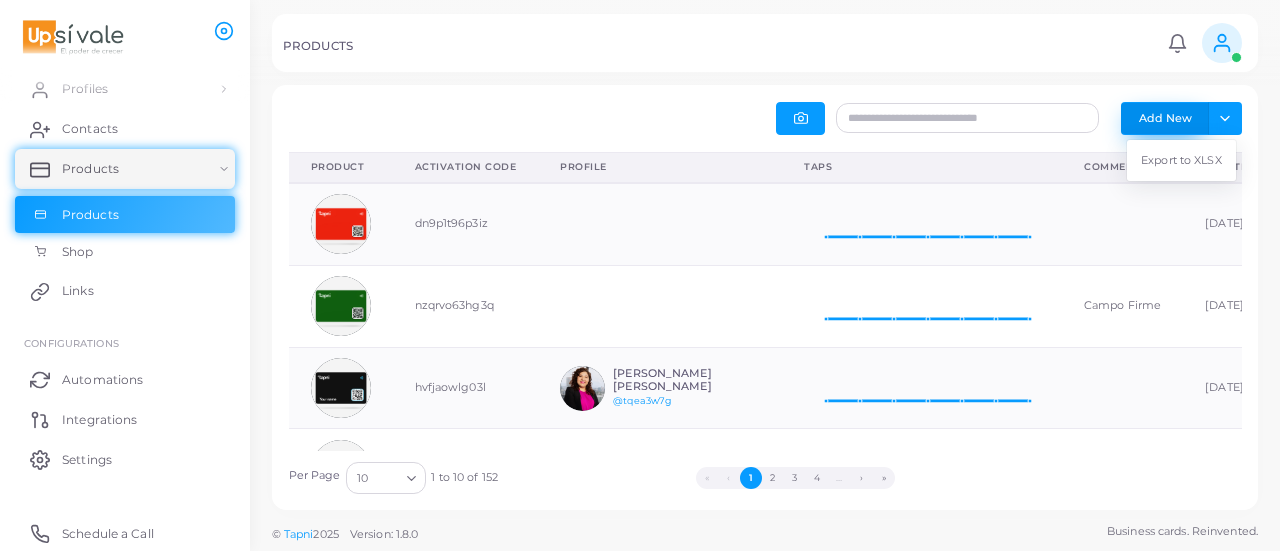 click on "Add New" at bounding box center [1165, 118] 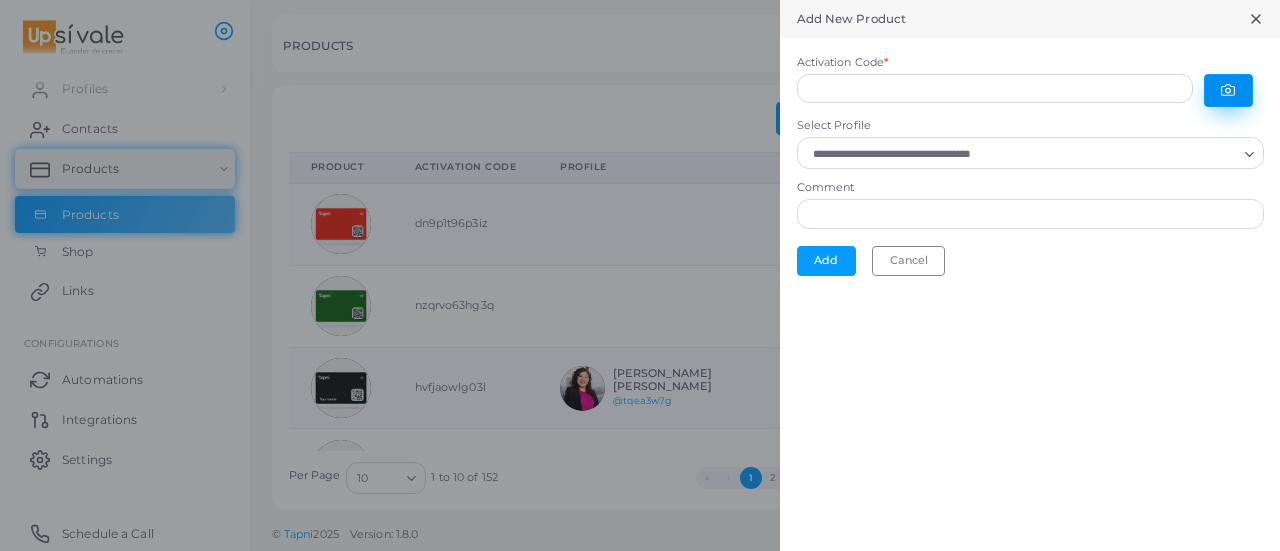 click at bounding box center (1228, 90) 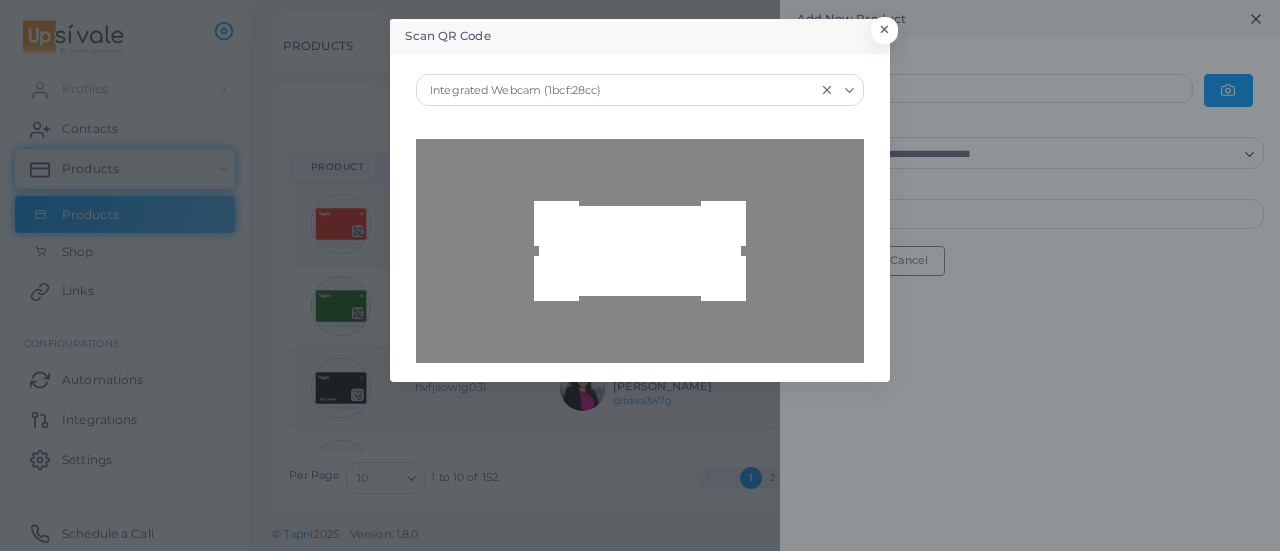 type on "**********" 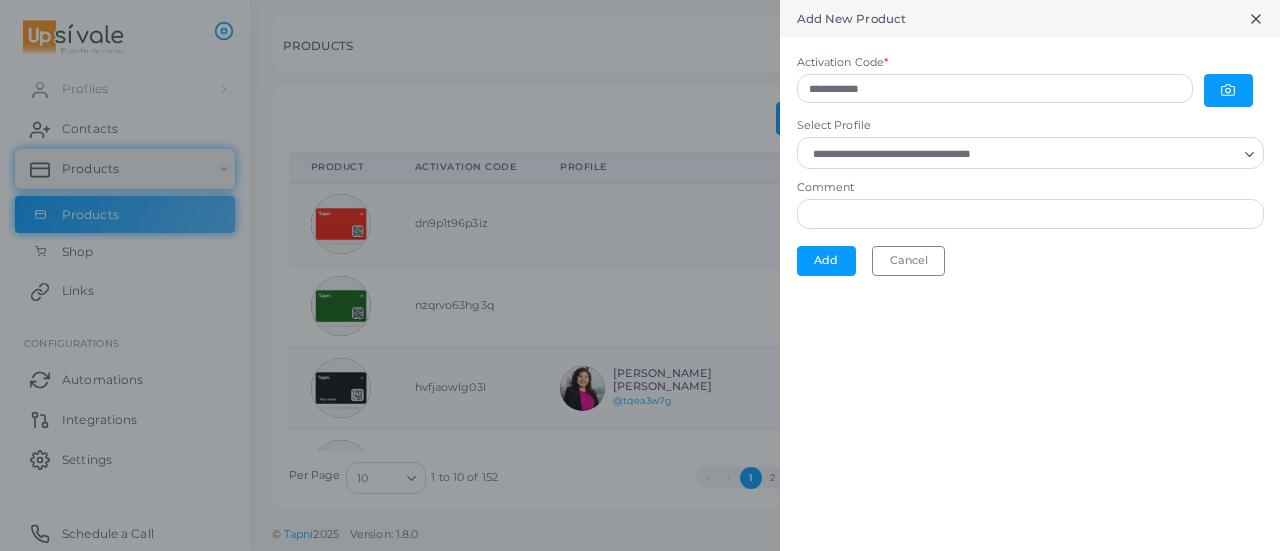 click on "Select Profile" at bounding box center (1021, 154) 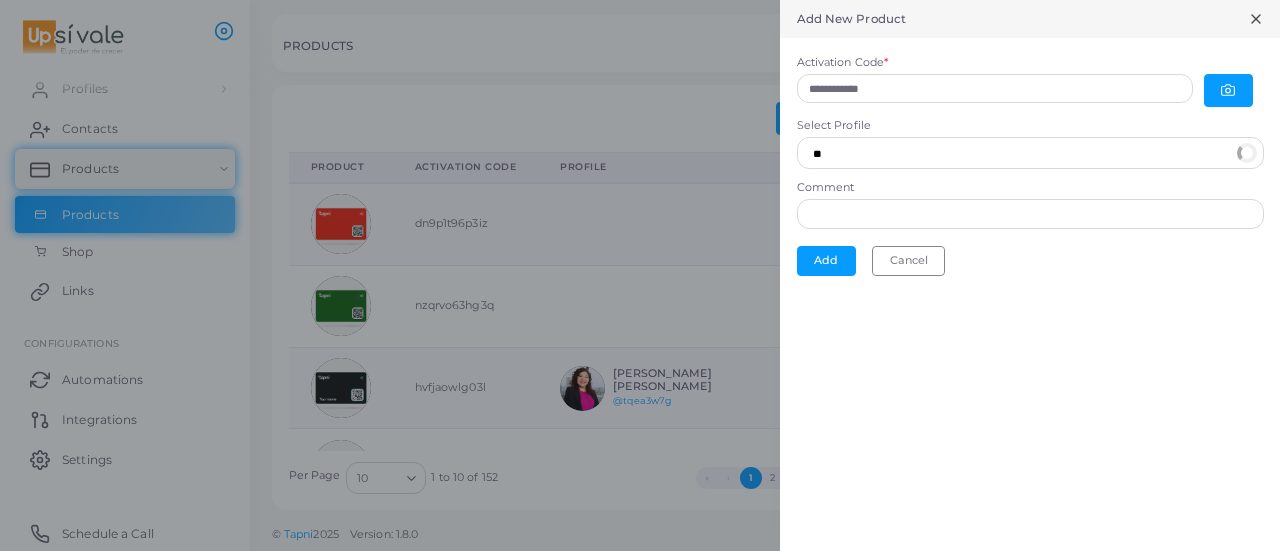 type on "*" 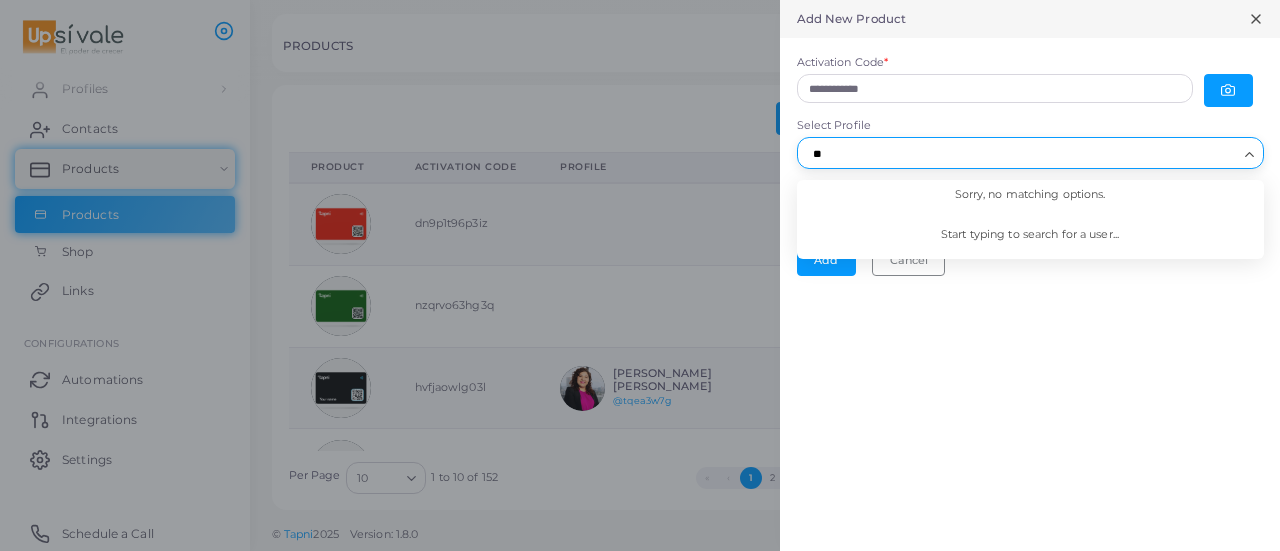 type on "*" 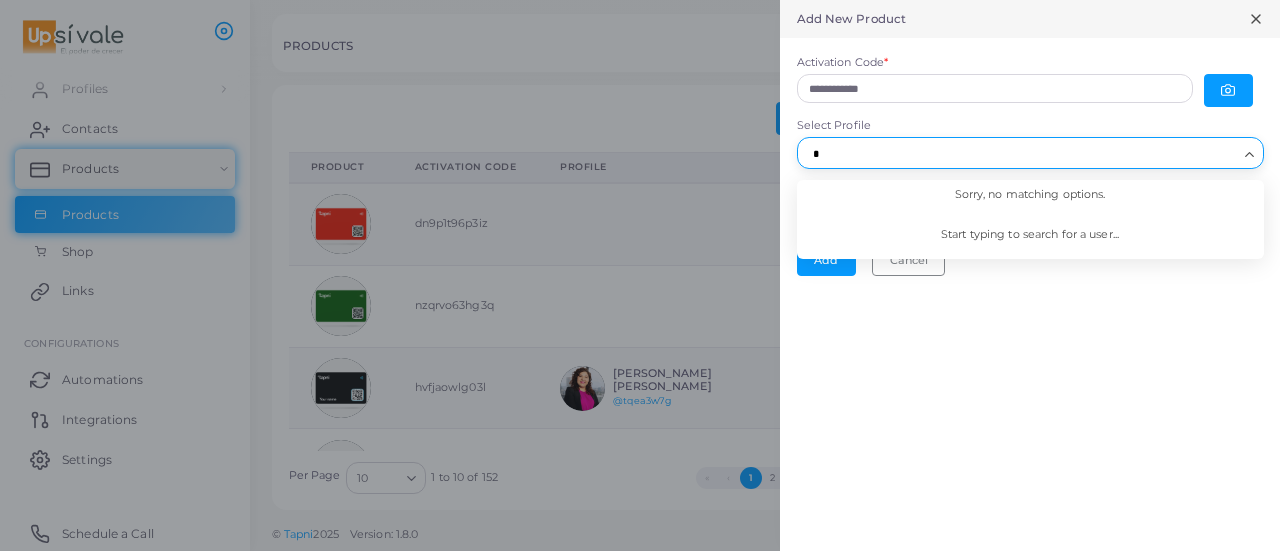 type 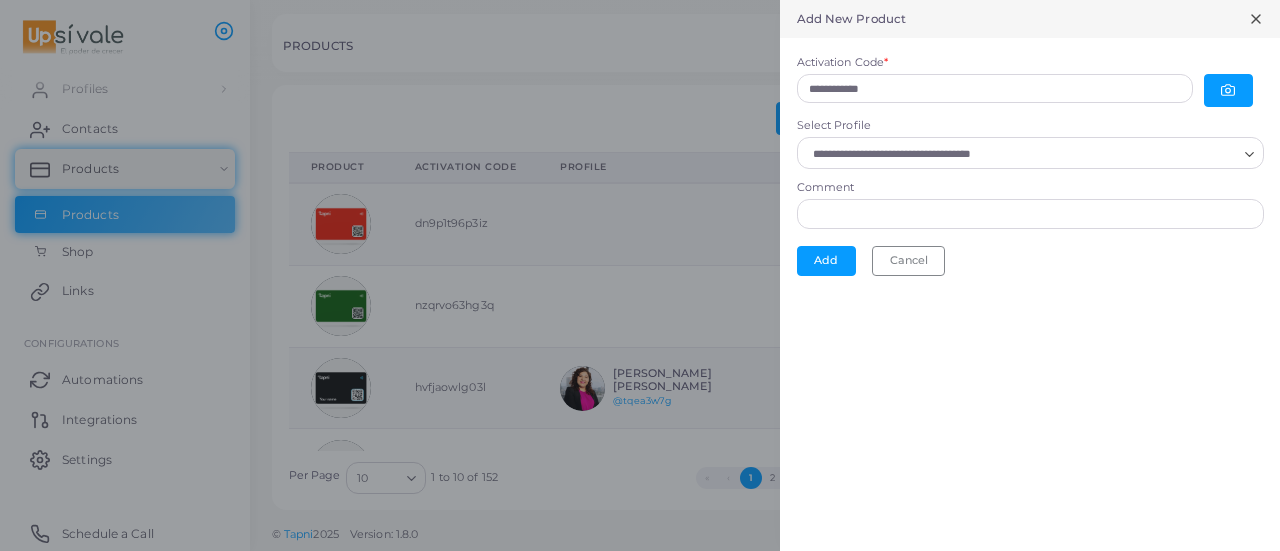 click 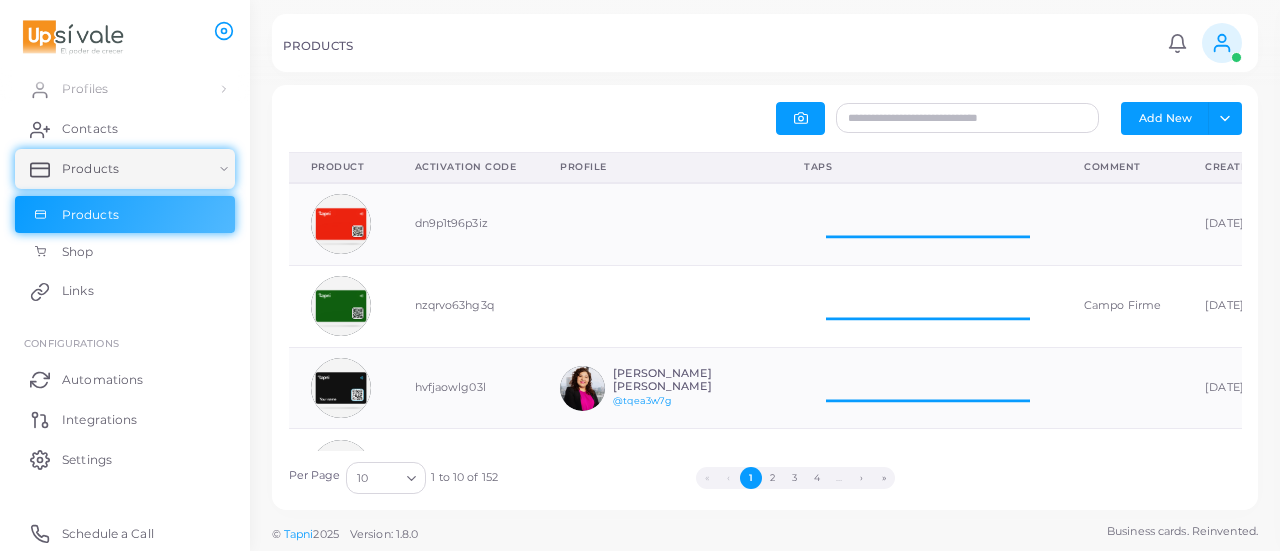 scroll, scrollTop: 16, scrollLeft: 16, axis: both 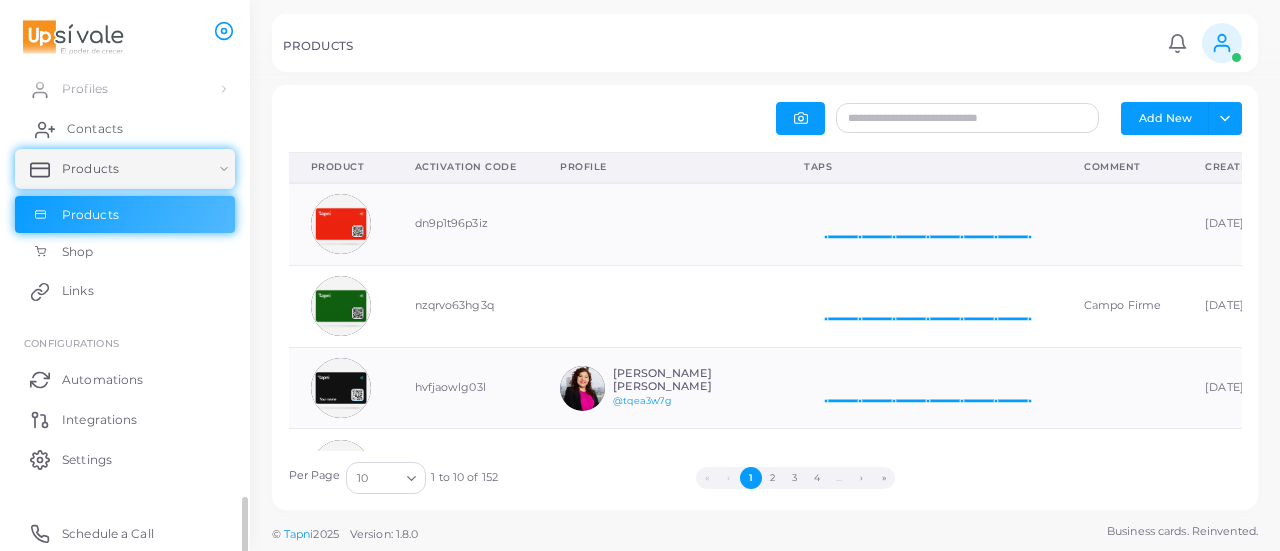 click on "Contacts" at bounding box center (95, 129) 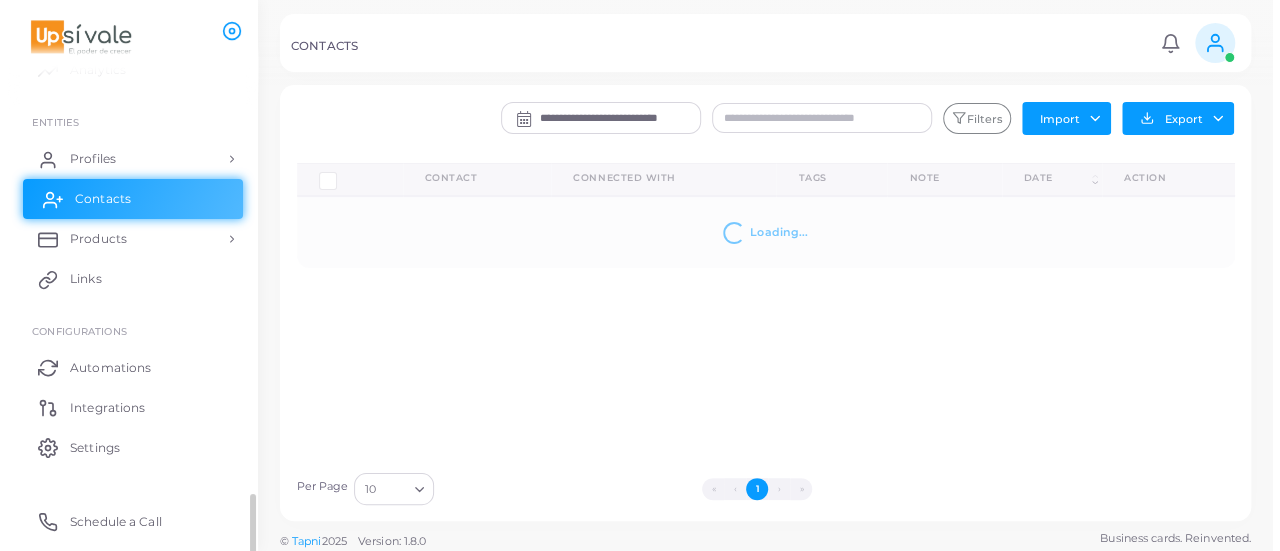 scroll, scrollTop: 46, scrollLeft: 0, axis: vertical 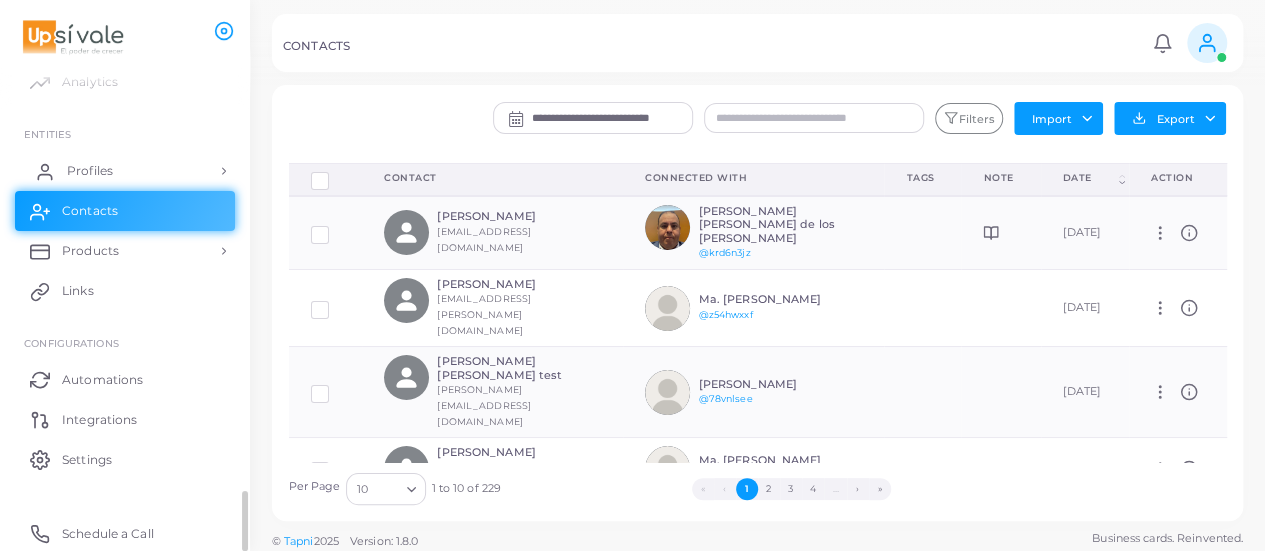 click on "Profiles" at bounding box center (125, 171) 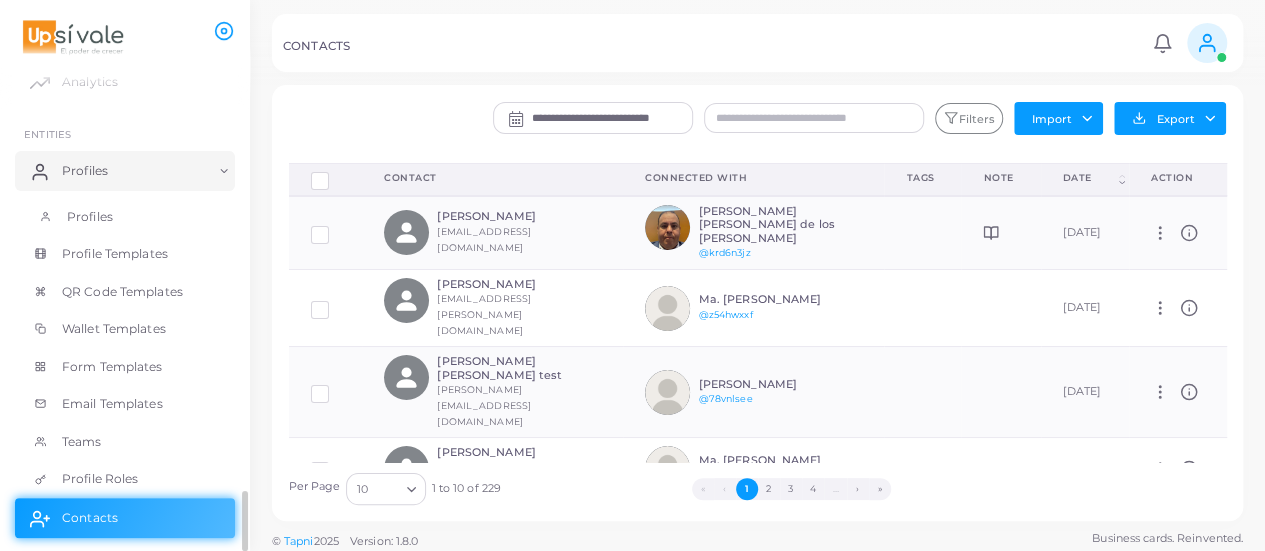 click on "Profiles" at bounding box center (90, 217) 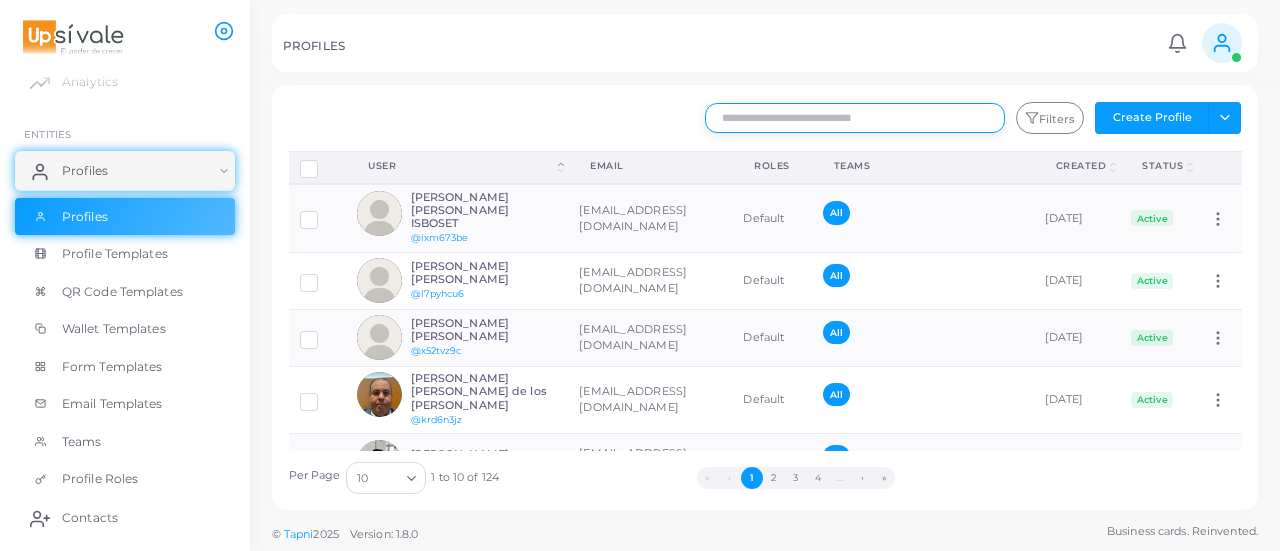 click at bounding box center [855, 118] 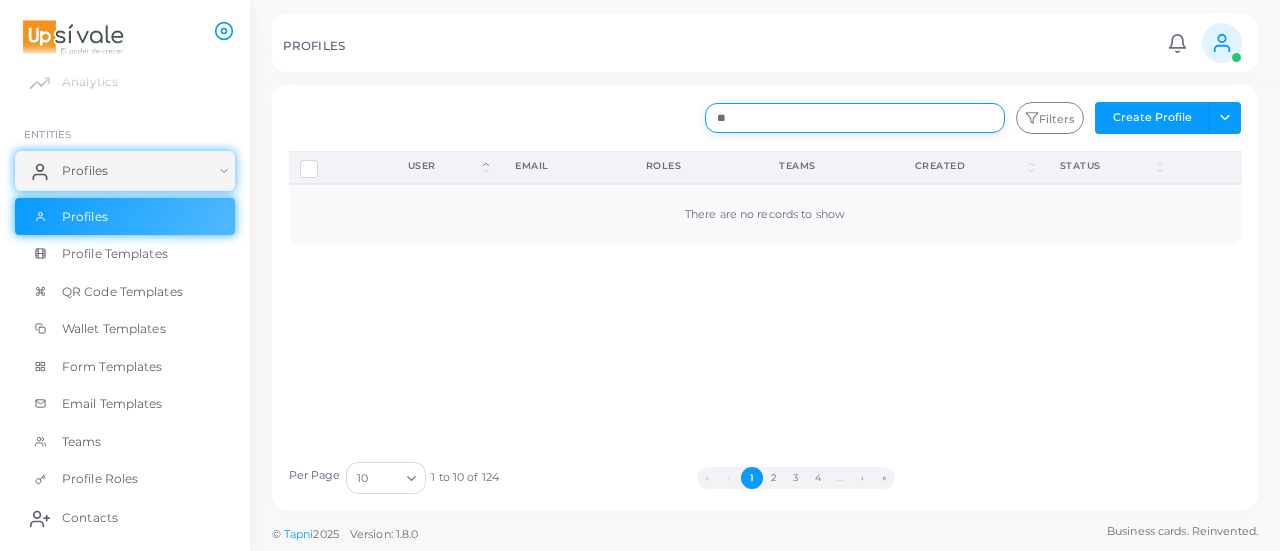 type on "*" 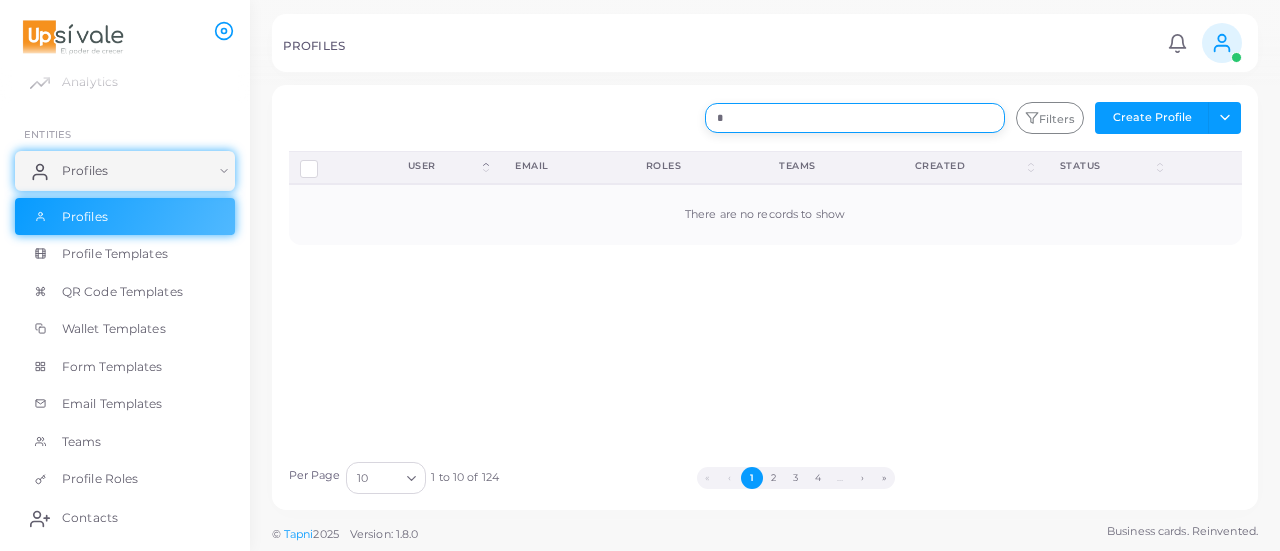 type 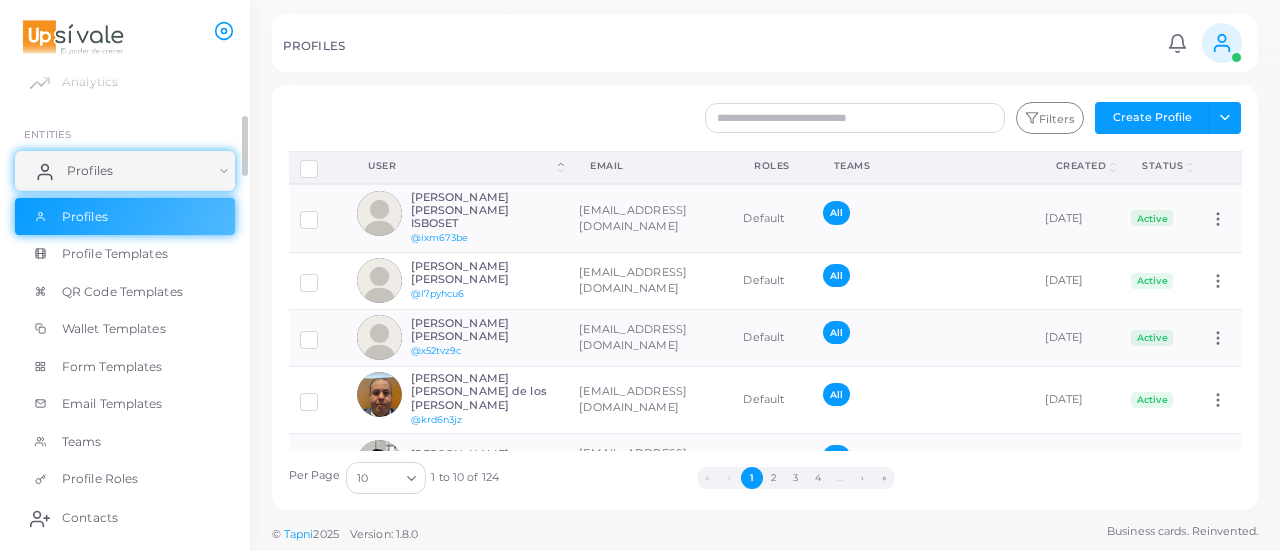 click on "Profiles" at bounding box center (125, 171) 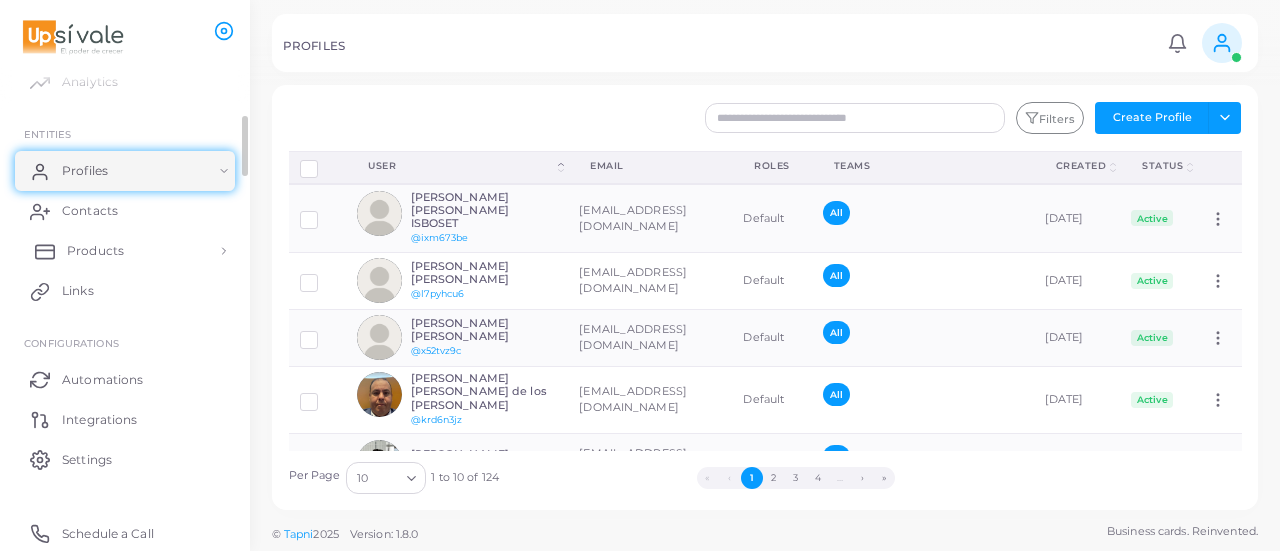 click on "Products" at bounding box center (95, 251) 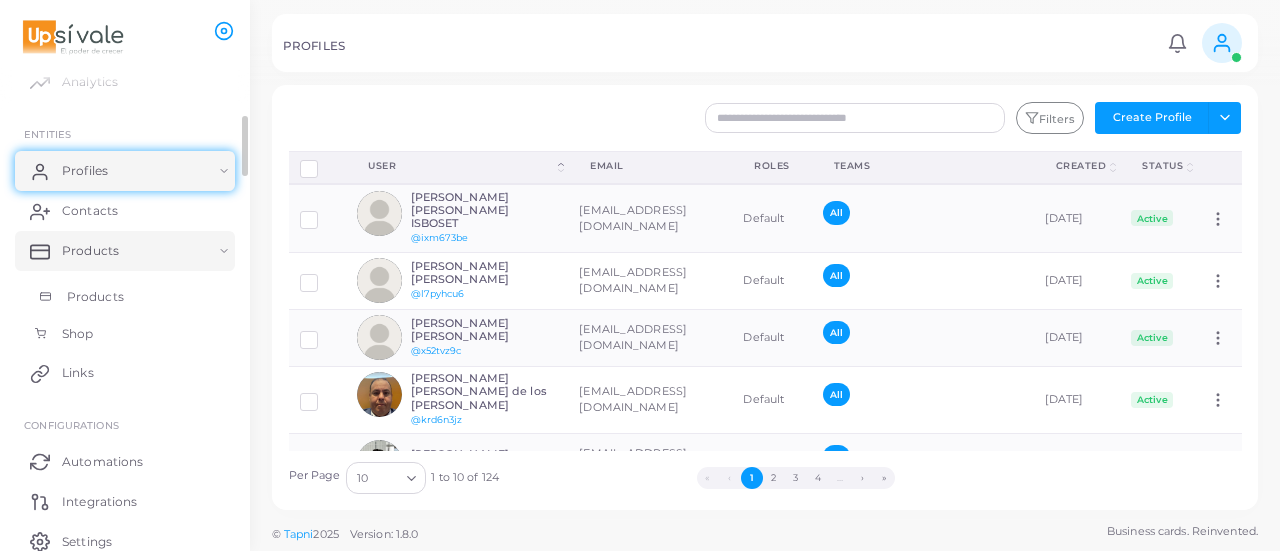 click on "Products" at bounding box center (95, 297) 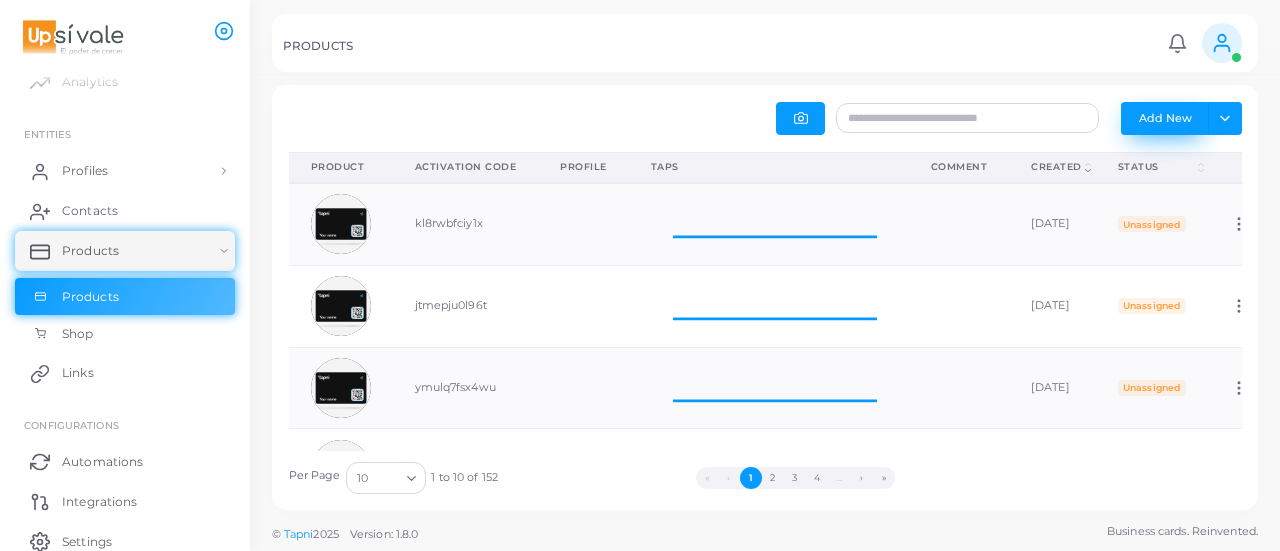 scroll, scrollTop: 16, scrollLeft: 16, axis: both 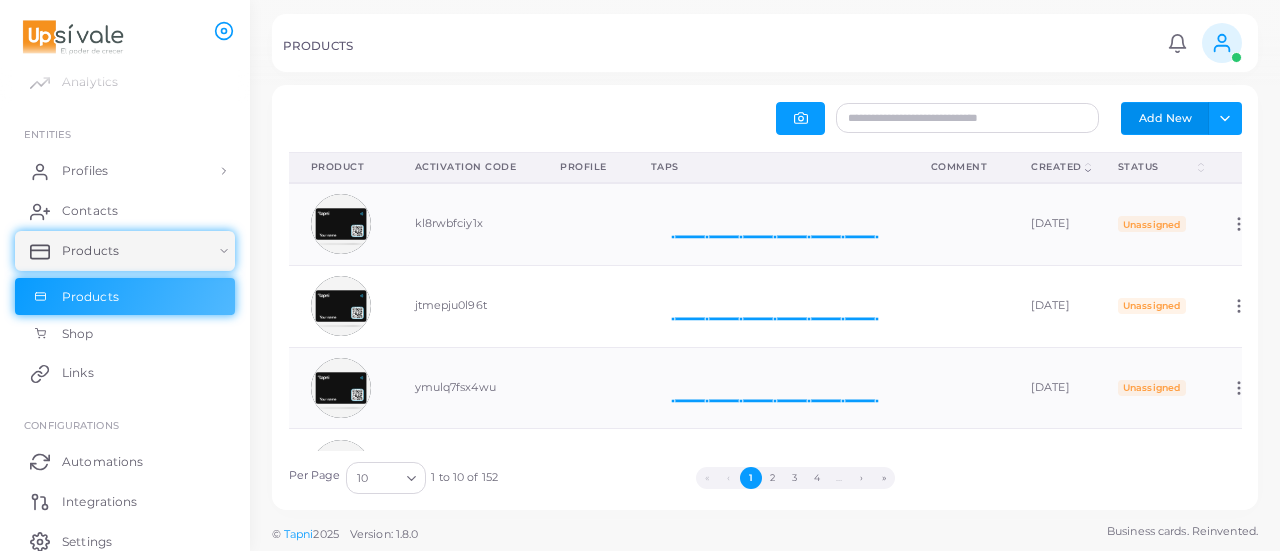 click on "Add New" at bounding box center [1165, 118] 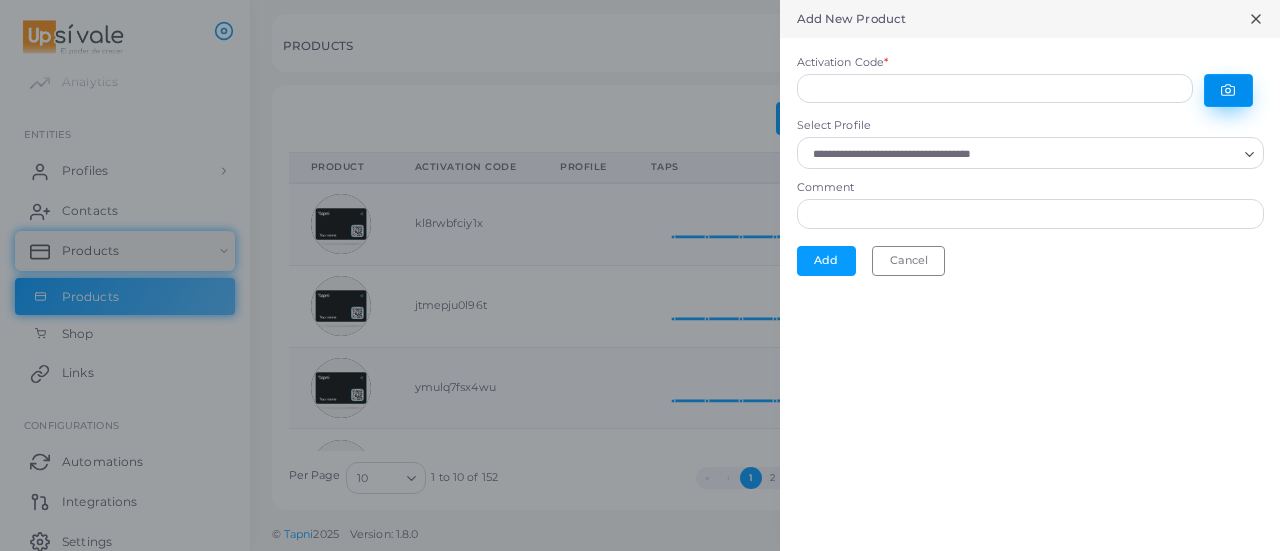 click 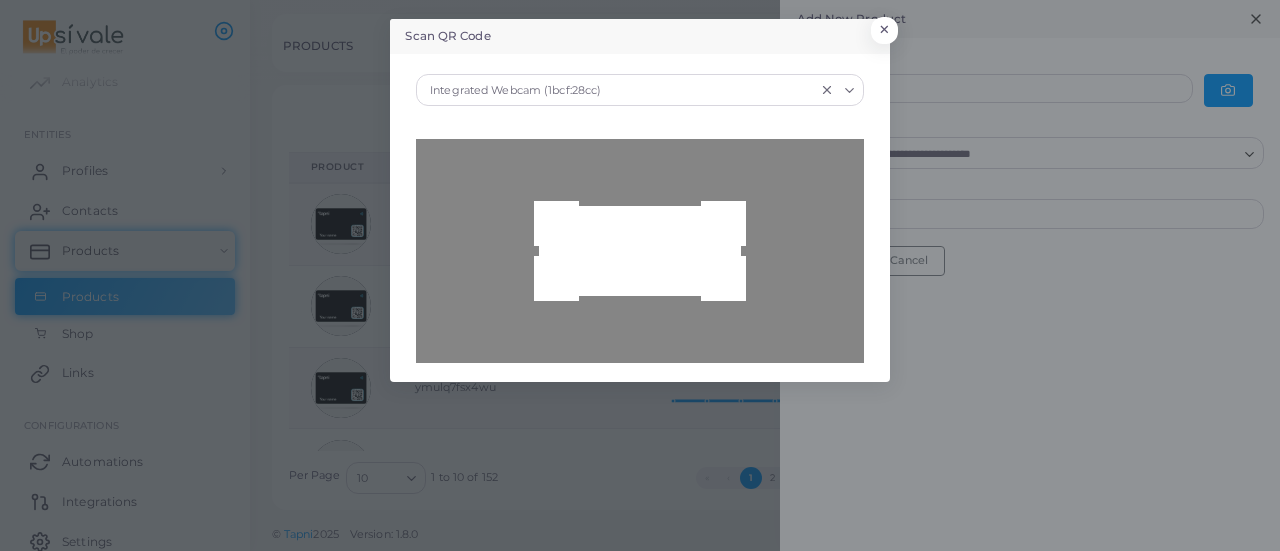 type on "**********" 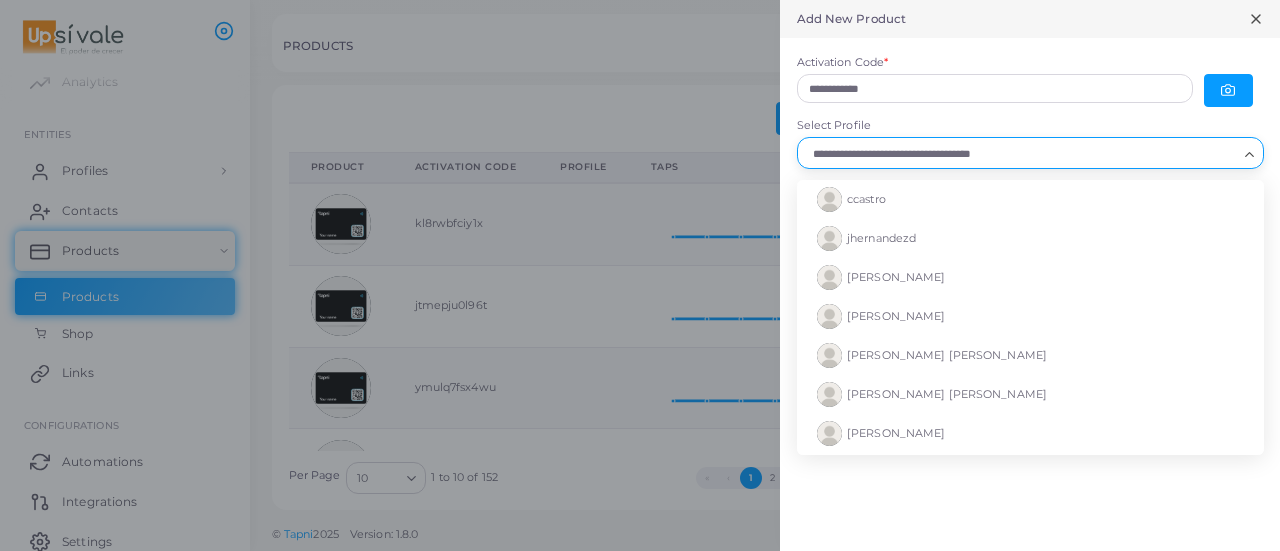 click on "Select Profile" at bounding box center (1021, 154) 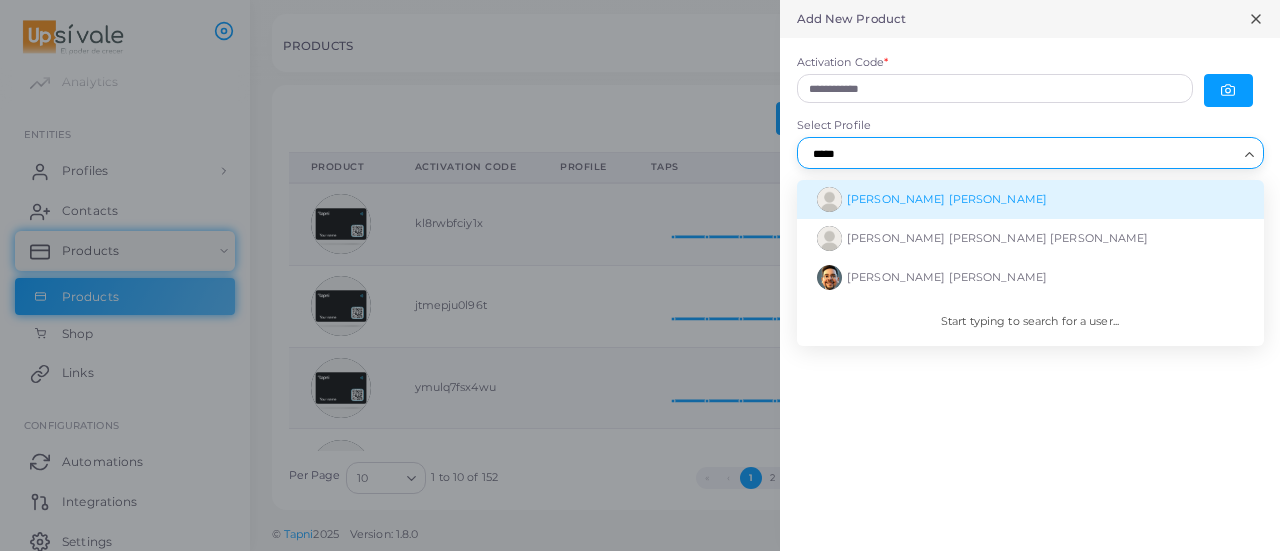 click on "[PERSON_NAME] [PERSON_NAME]" at bounding box center [947, 199] 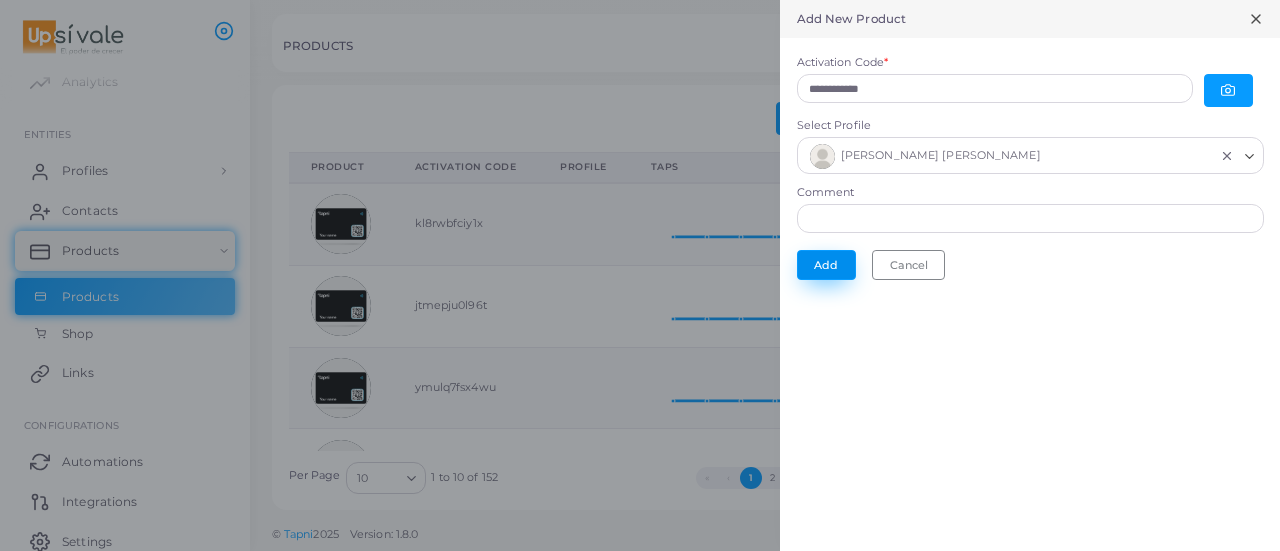 click on "Add" at bounding box center (826, 265) 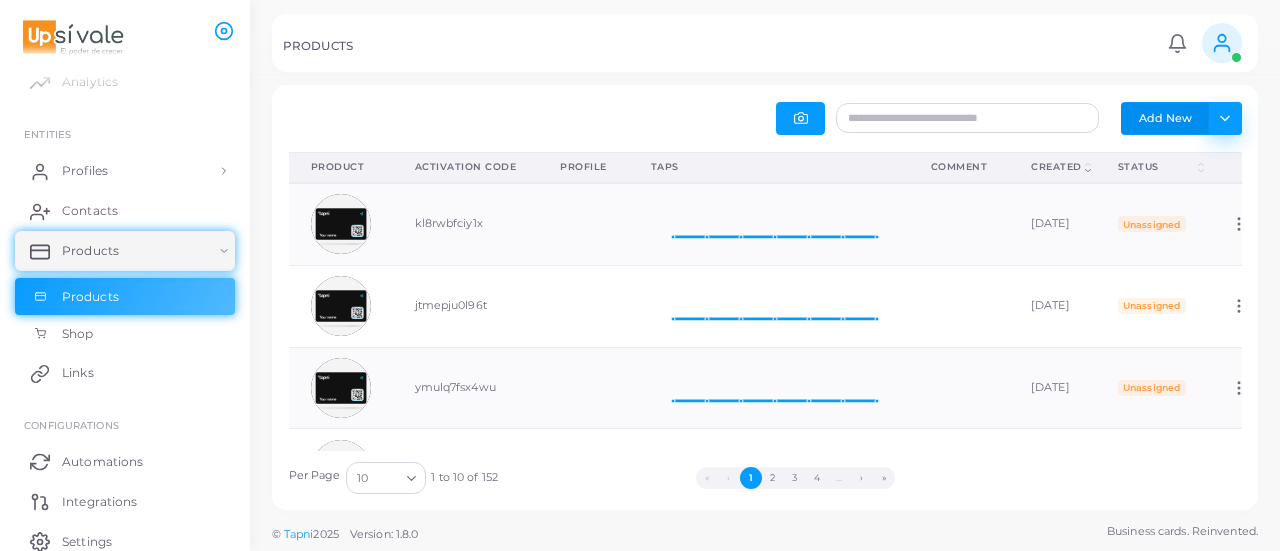 click on "Toggle dropdown" at bounding box center (1224, 118) 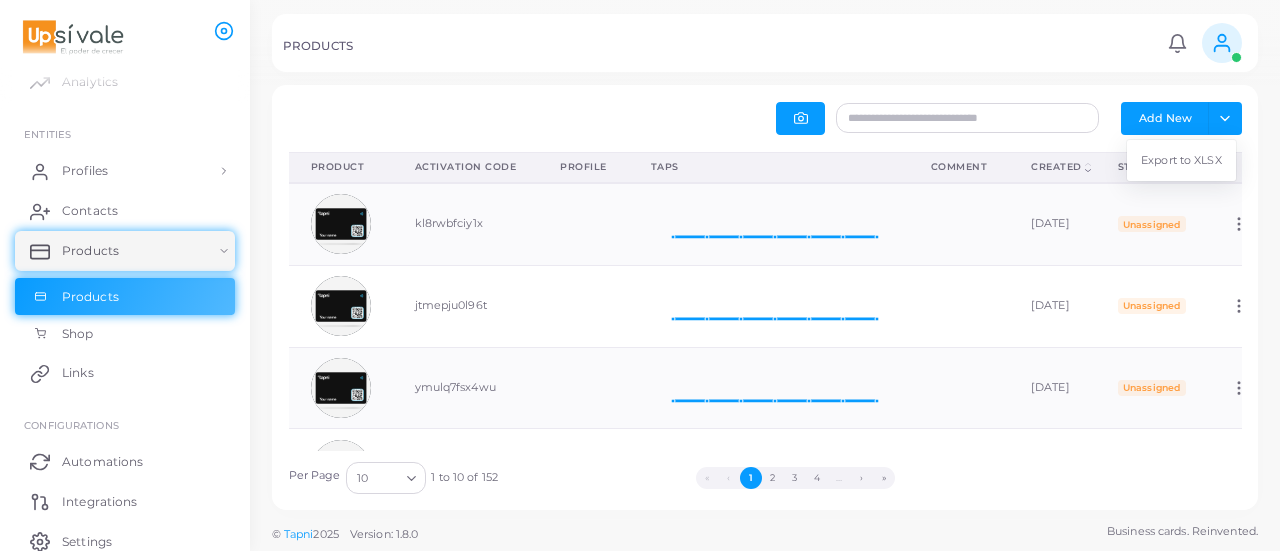 click on "Activation Code" at bounding box center [466, 167] 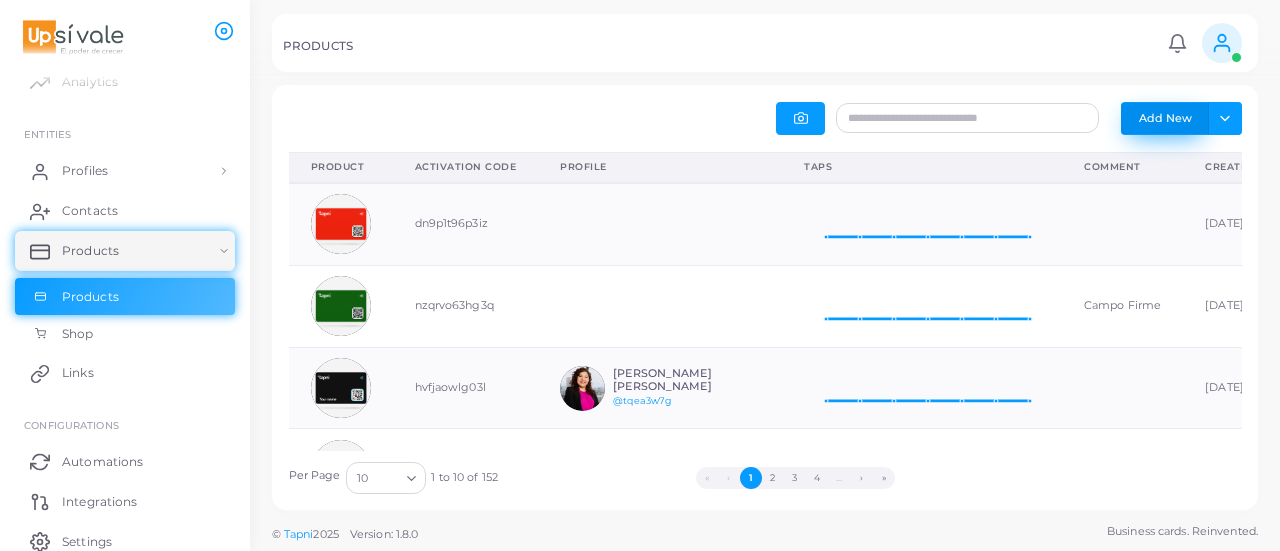 click on "Add New" at bounding box center [1165, 118] 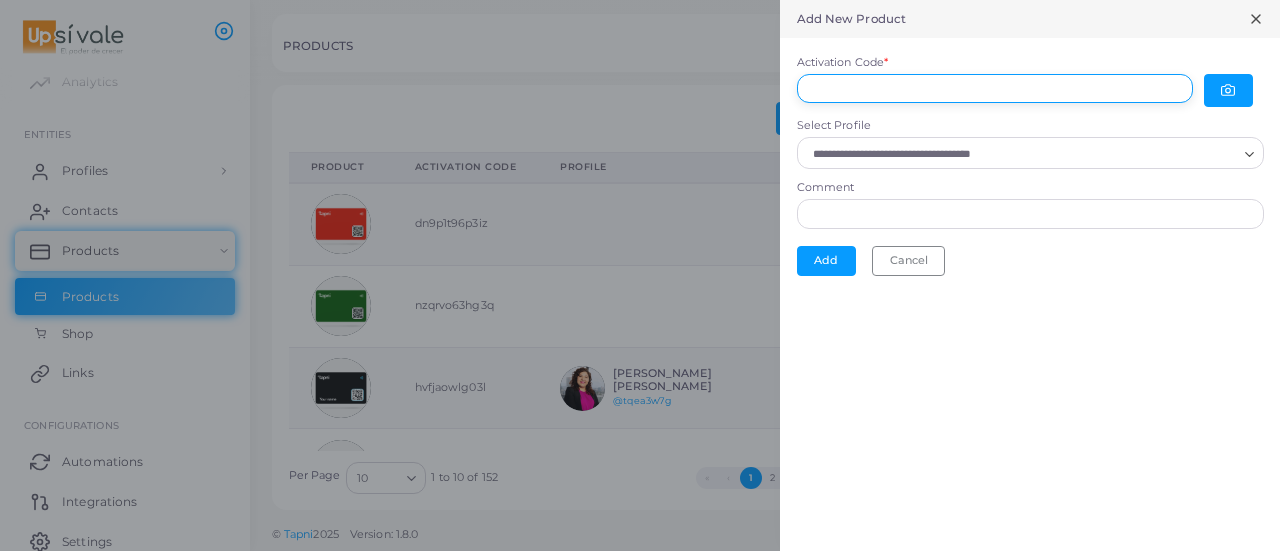 click on "Activation Code  *" at bounding box center (995, 89) 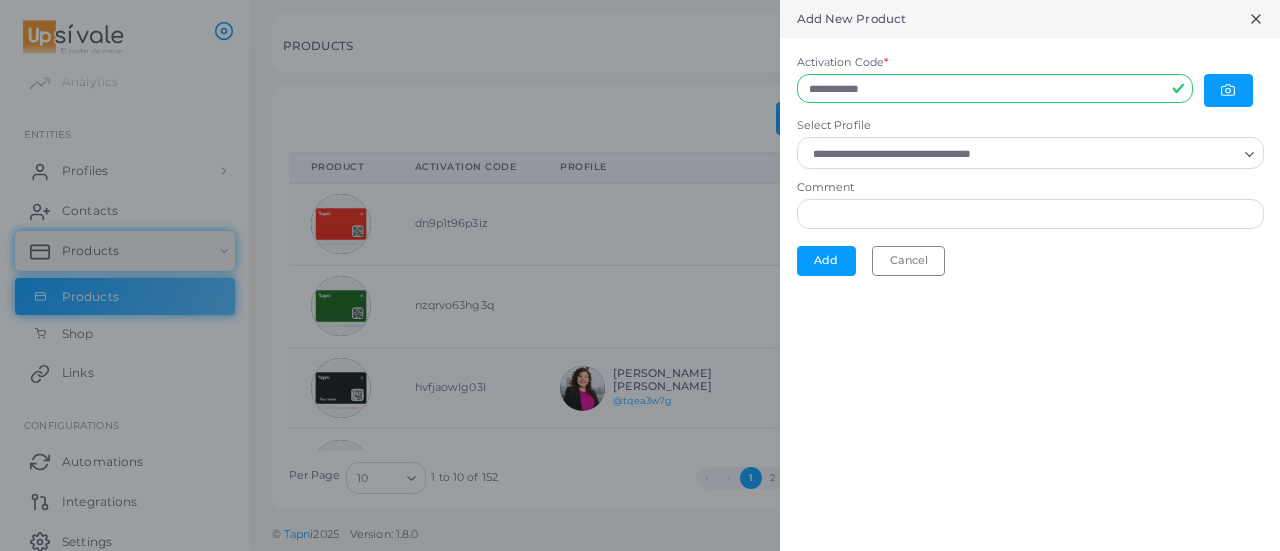 click on "Select Profile" at bounding box center [1021, 154] 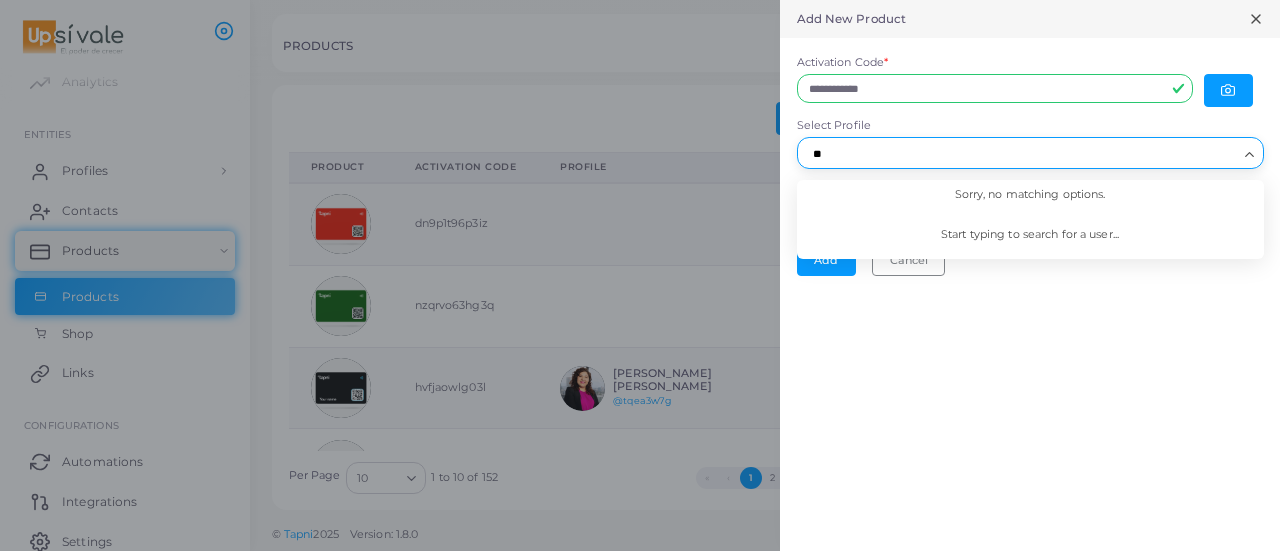 type on "*" 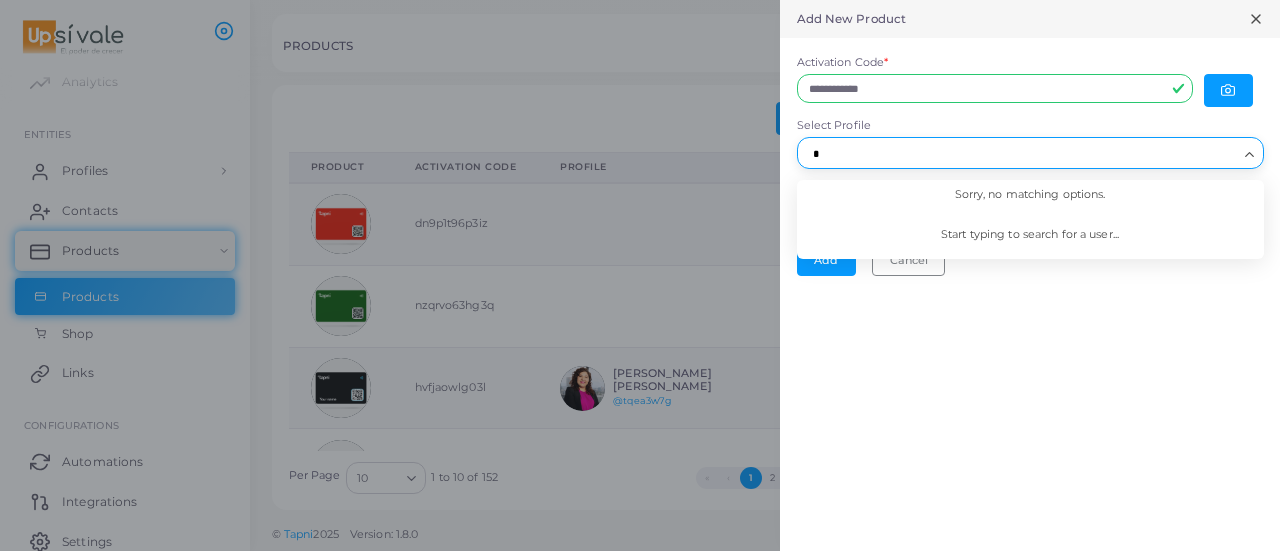 type 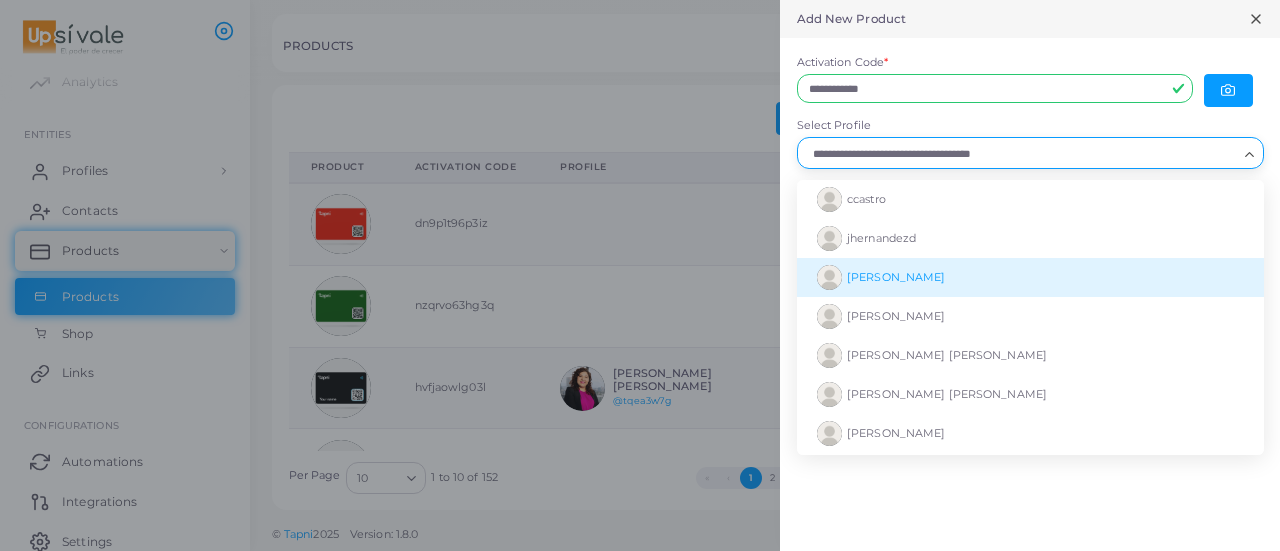 click on "[PERSON_NAME]" at bounding box center (896, 277) 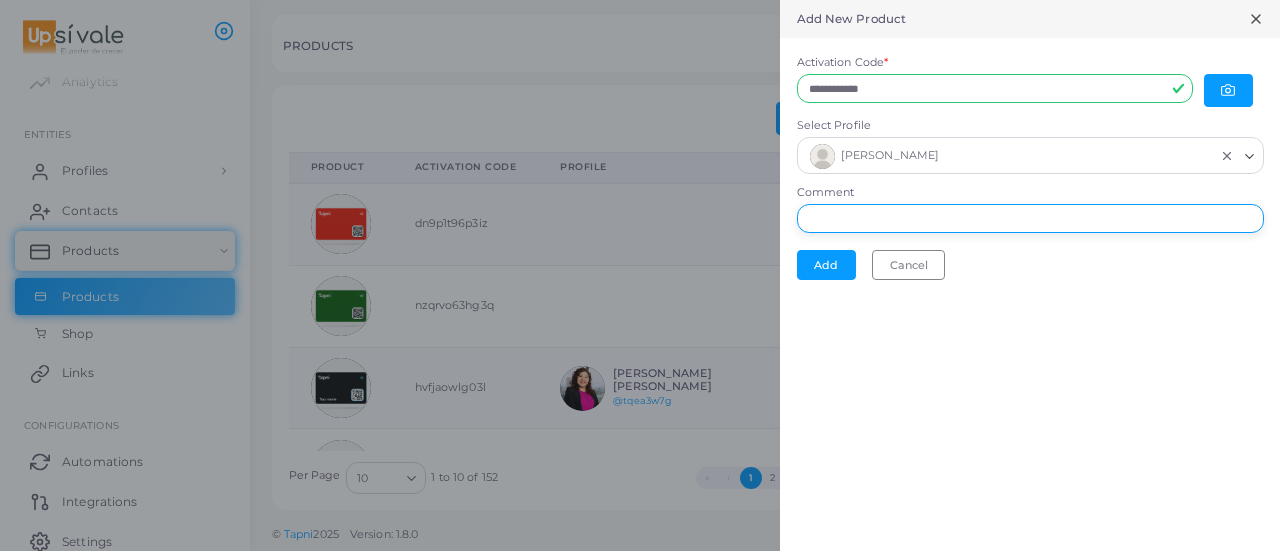 click on "Comment" at bounding box center (1030, 219) 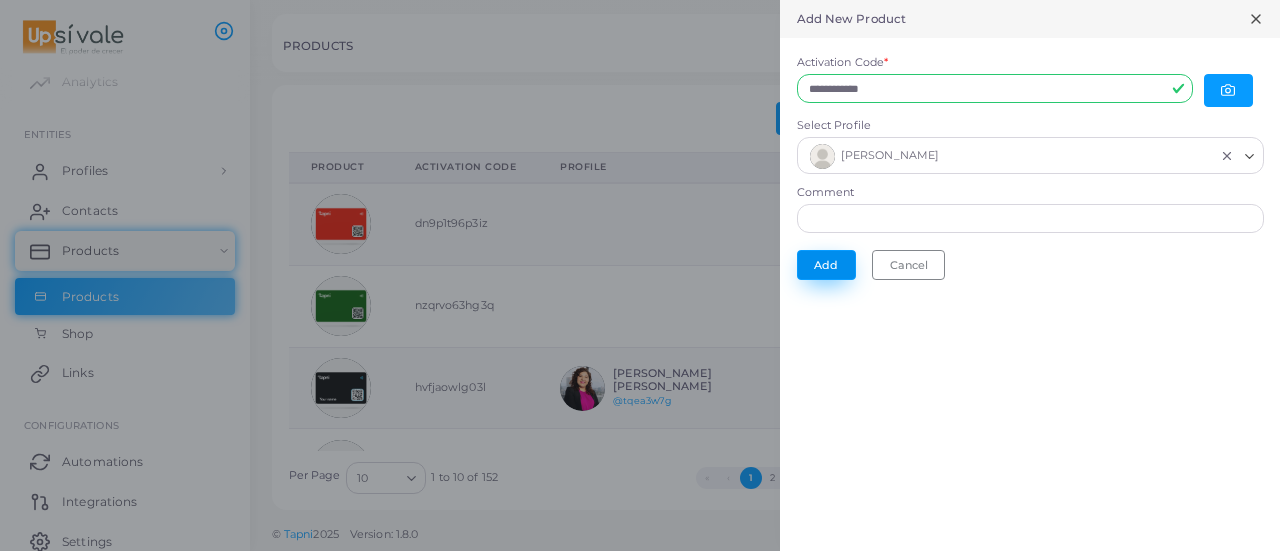 click on "Add" at bounding box center (826, 265) 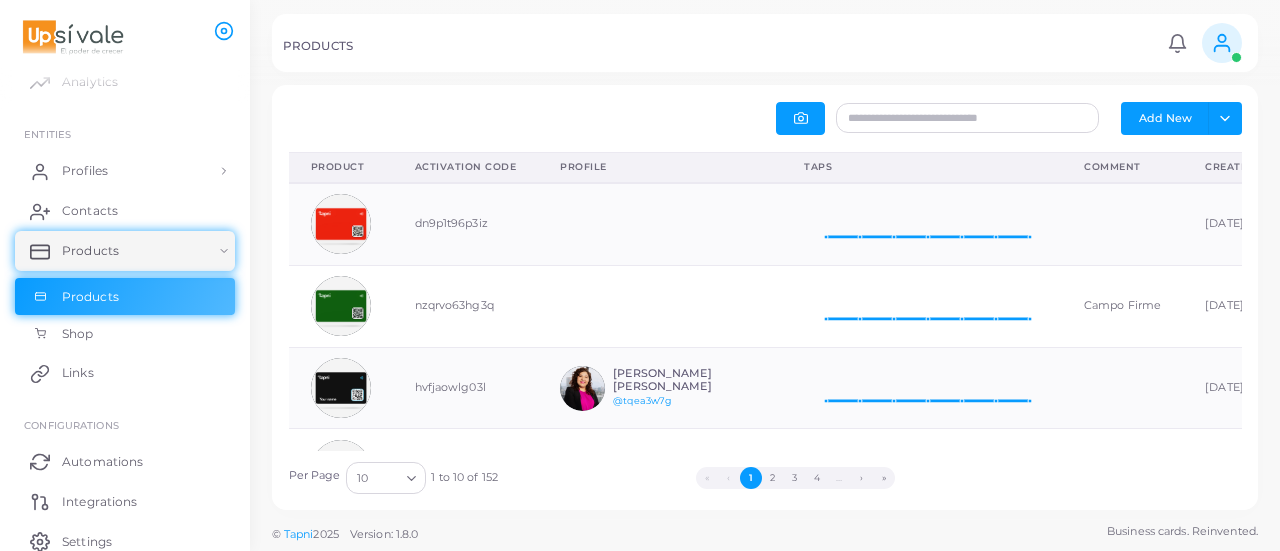 click on "Created" at bounding box center (1230, 167) 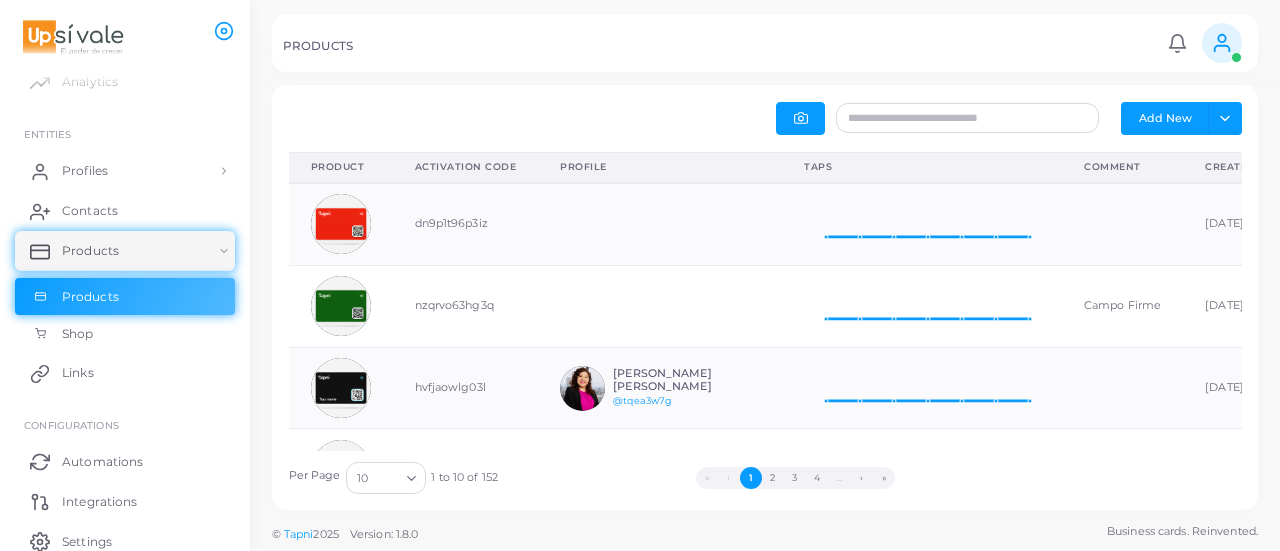 click on "Created" at bounding box center (1230, 167) 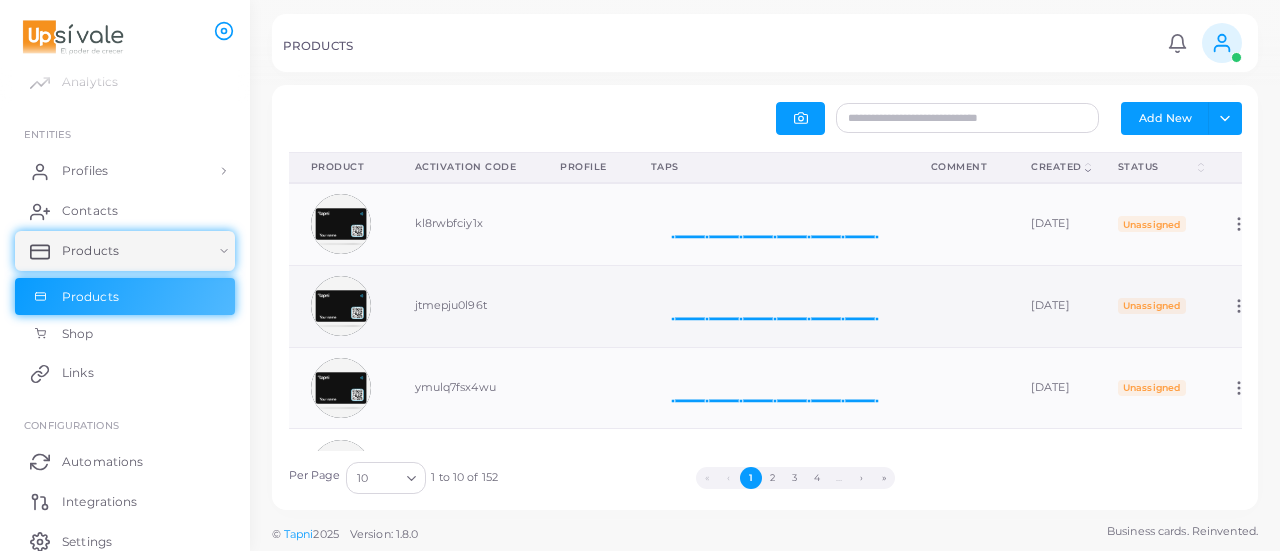 click on "[DATE] Taps:  0 [DATE]" at bounding box center [769, 306] 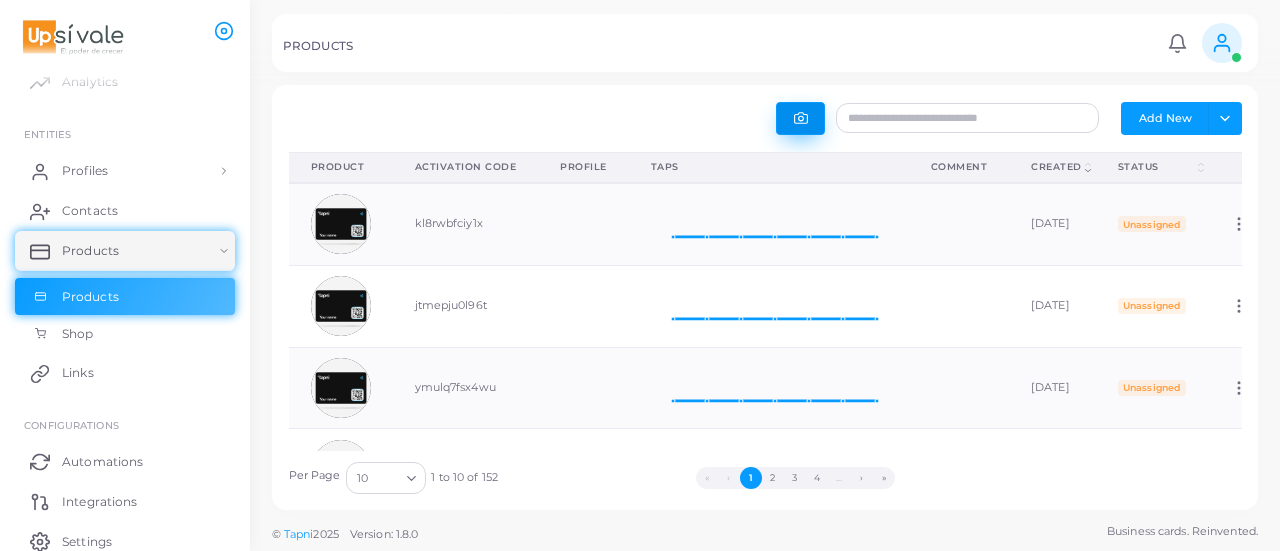 click 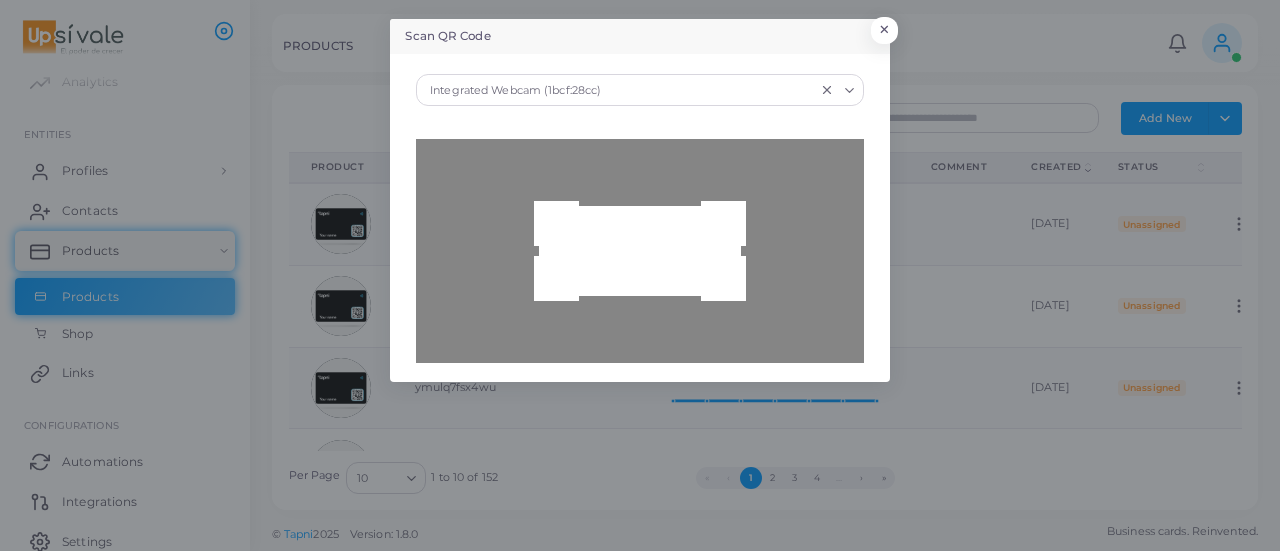 type on "**********" 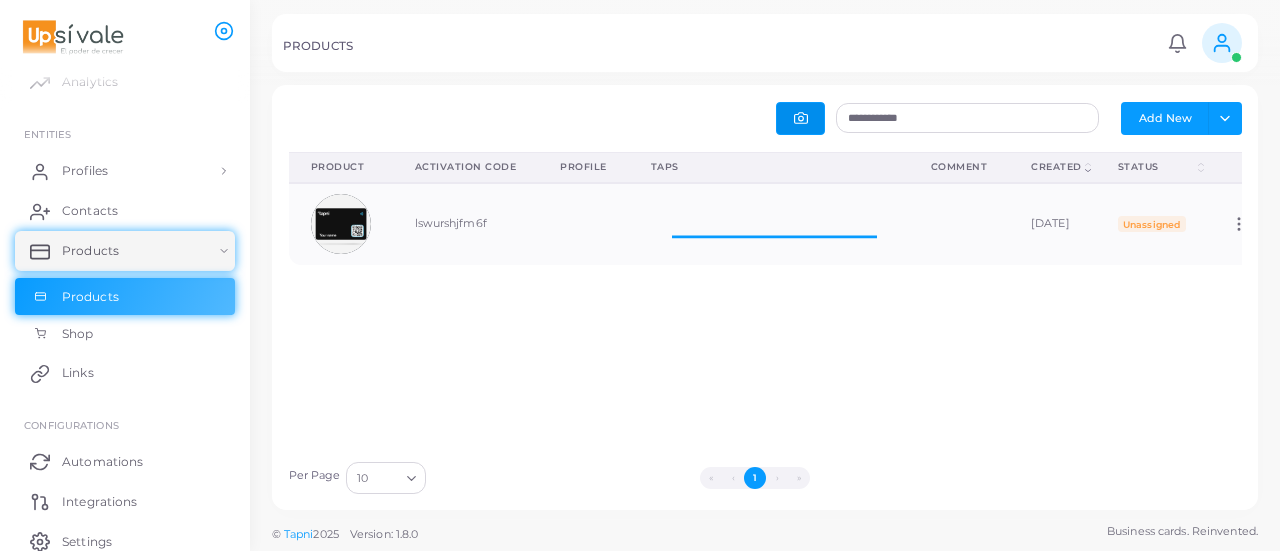scroll, scrollTop: 16, scrollLeft: 16, axis: both 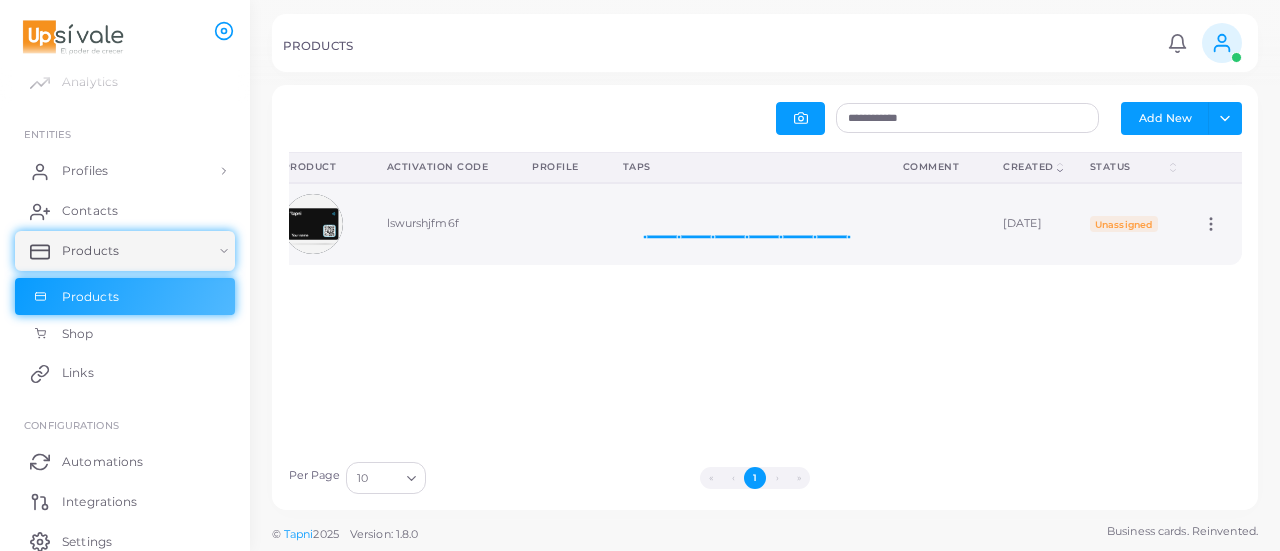 click at bounding box center (931, 224) 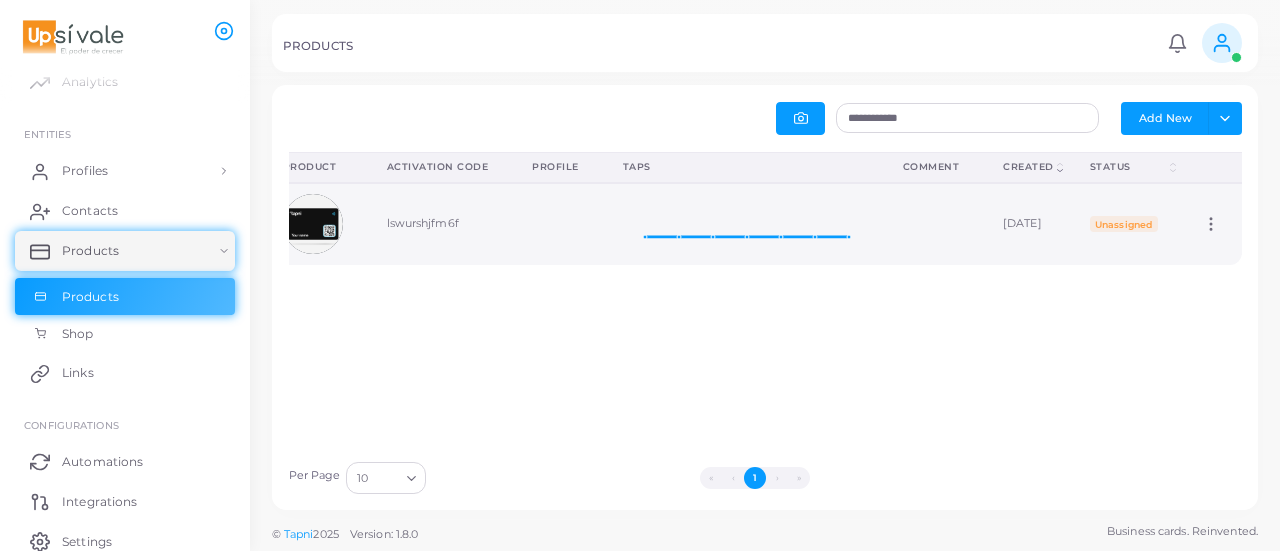 click 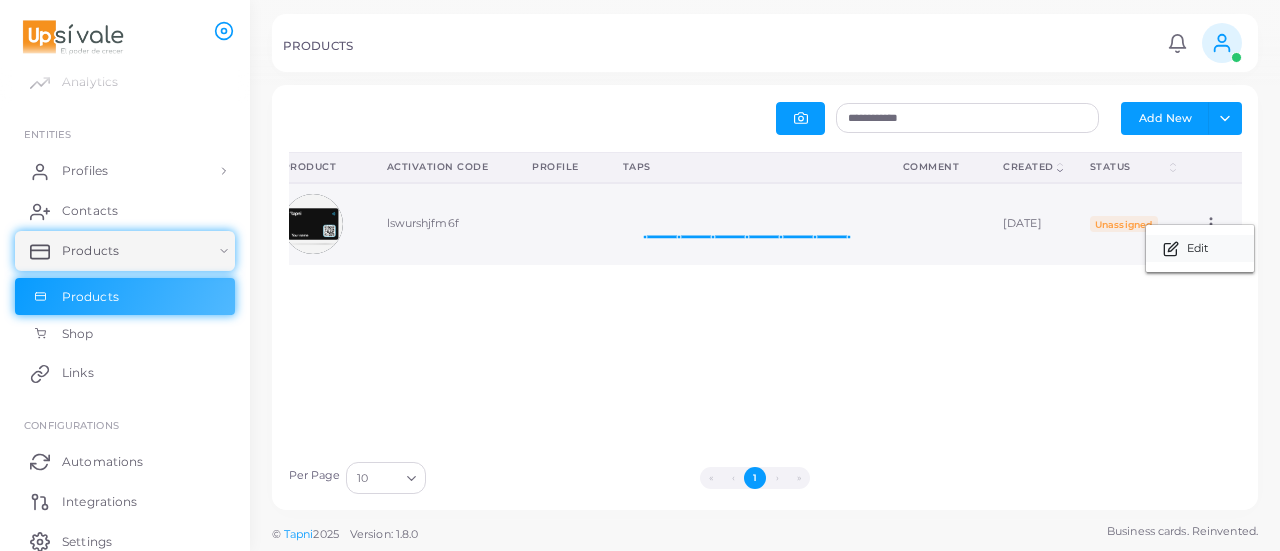 click on "Edit" at bounding box center (1197, 249) 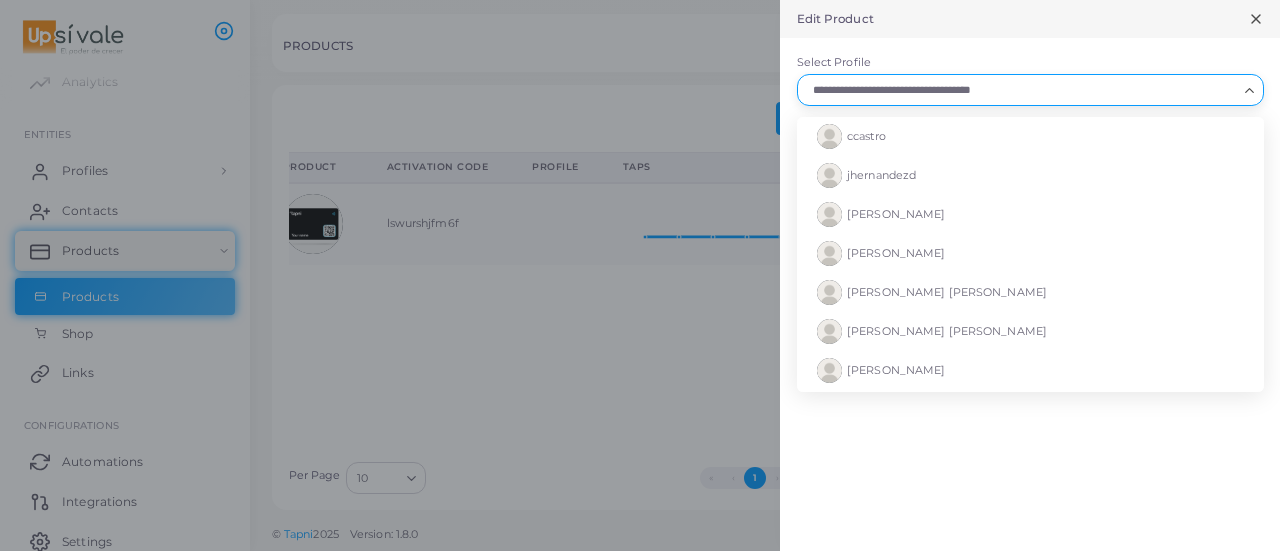 click on "Select Profile" at bounding box center [1021, 90] 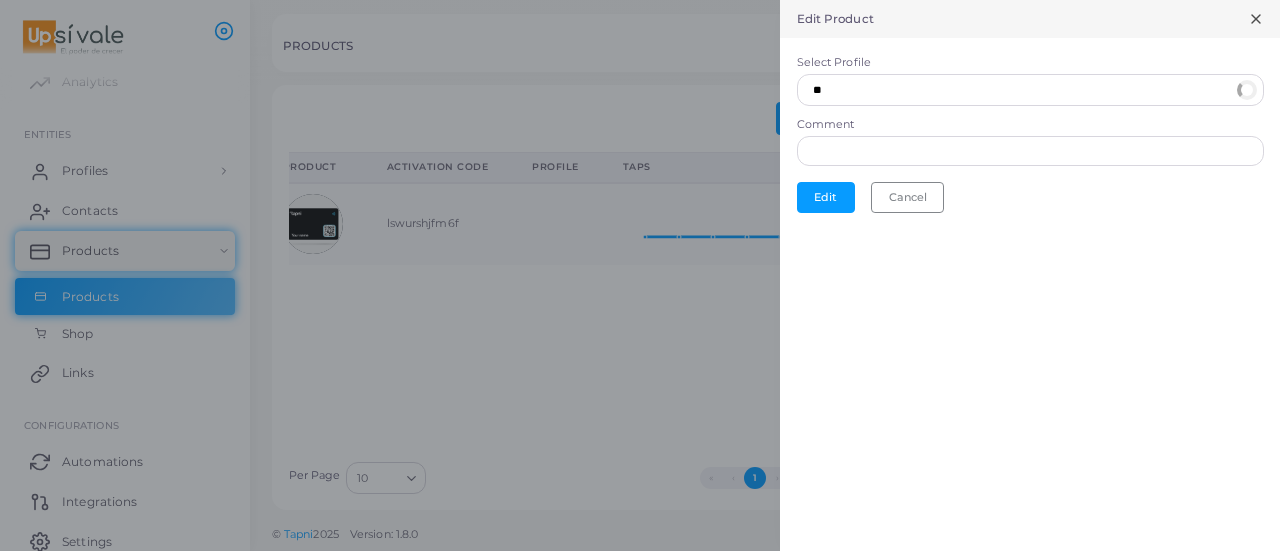 type on "*" 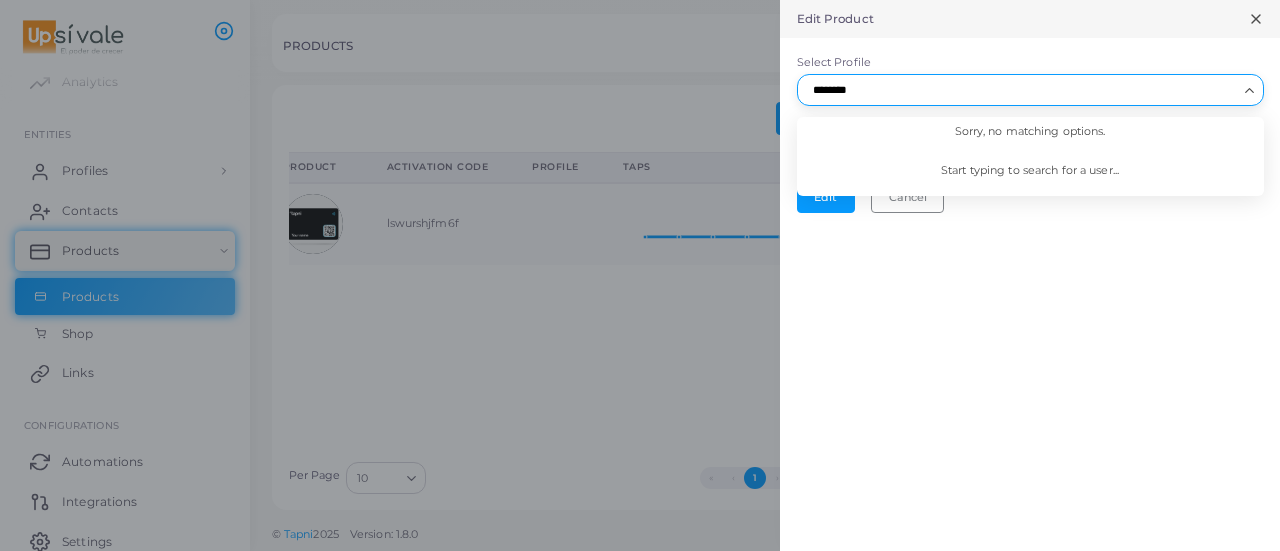 type on "********" 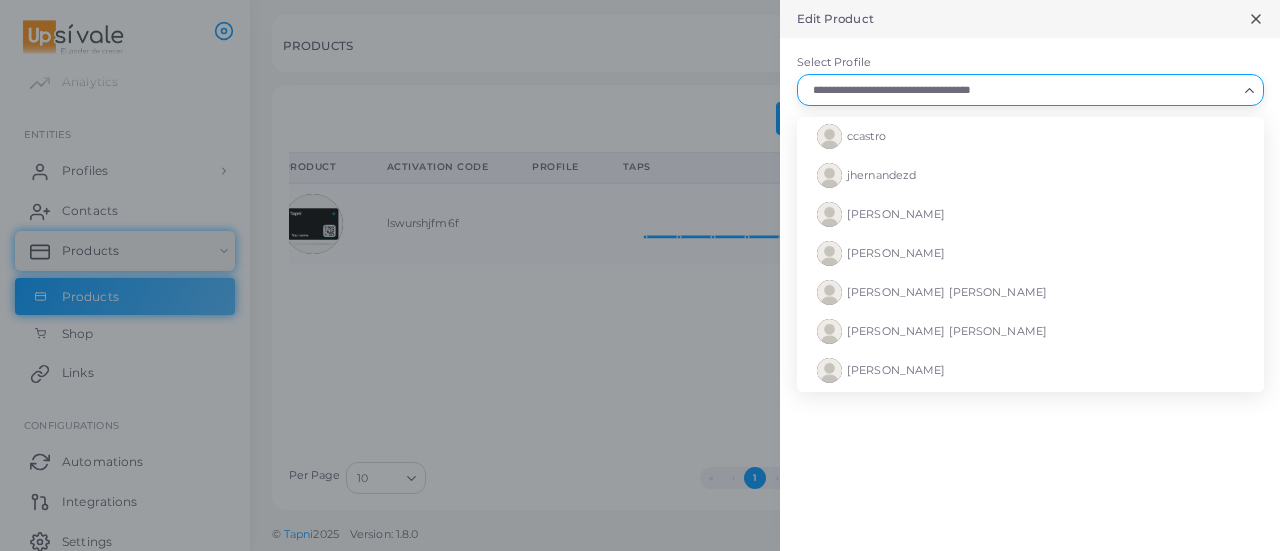 click on "Select Profile" at bounding box center [1021, 90] 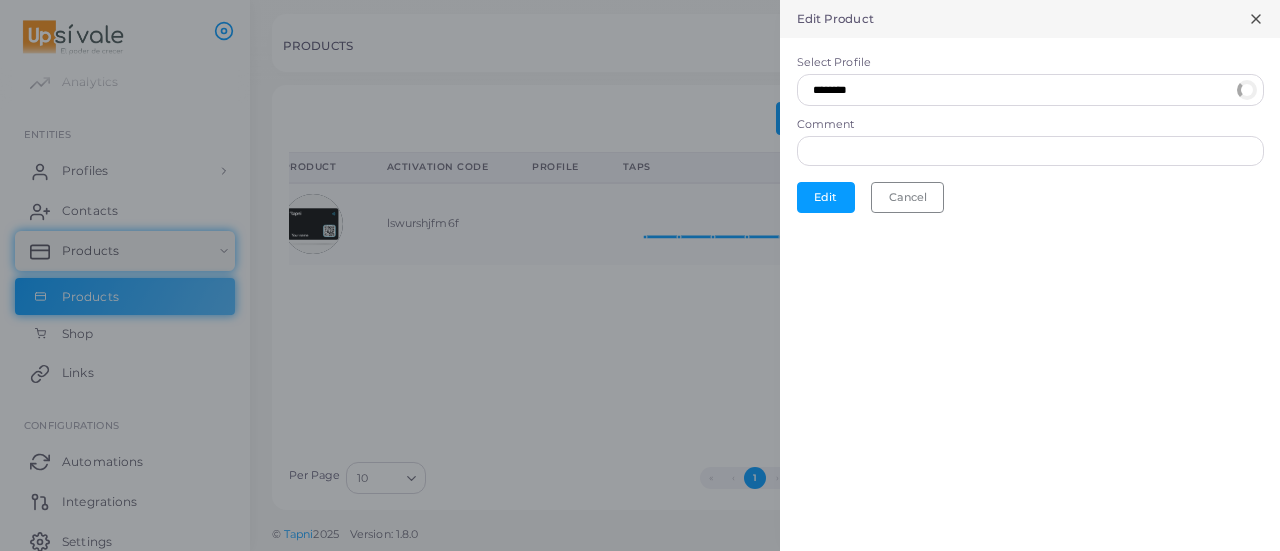 type on "********" 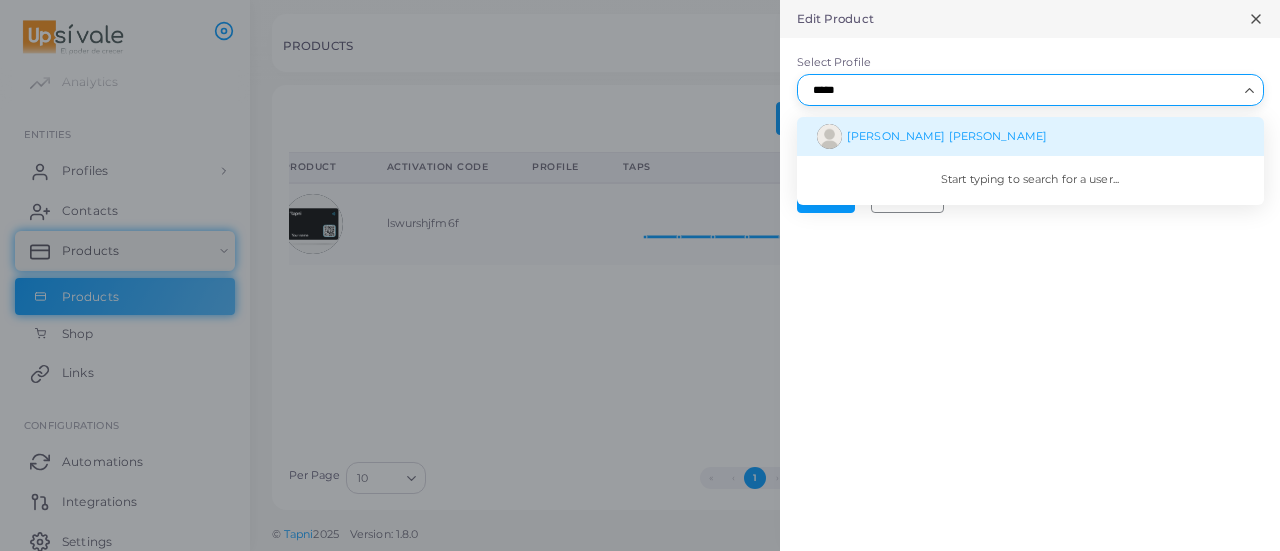click on "[PERSON_NAME] [PERSON_NAME]" at bounding box center (1030, 136) 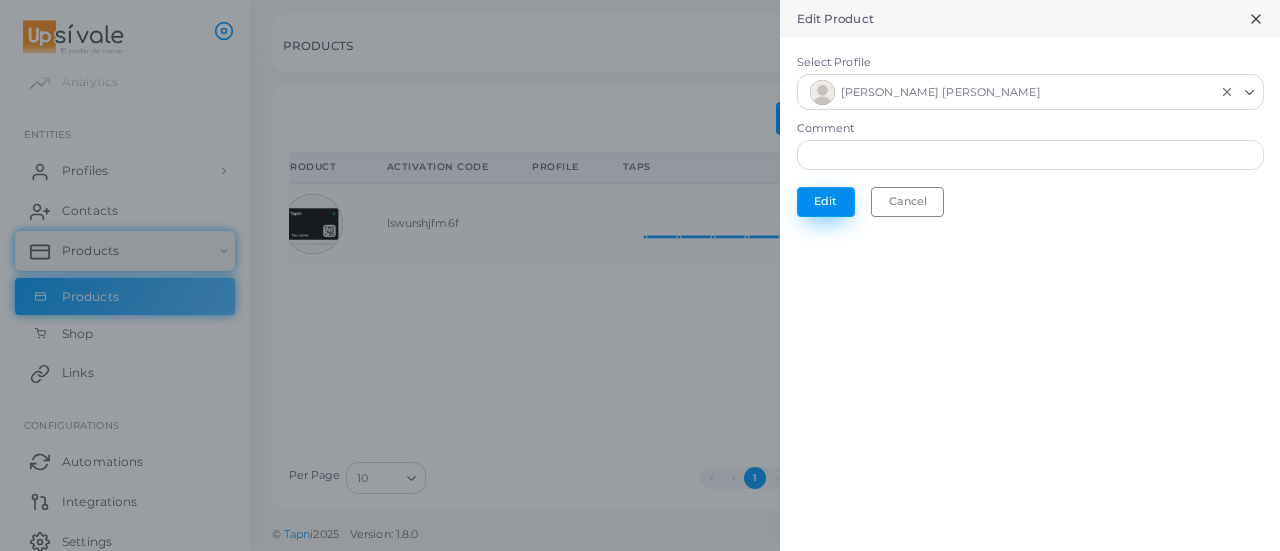 click on "Edit" at bounding box center (826, 202) 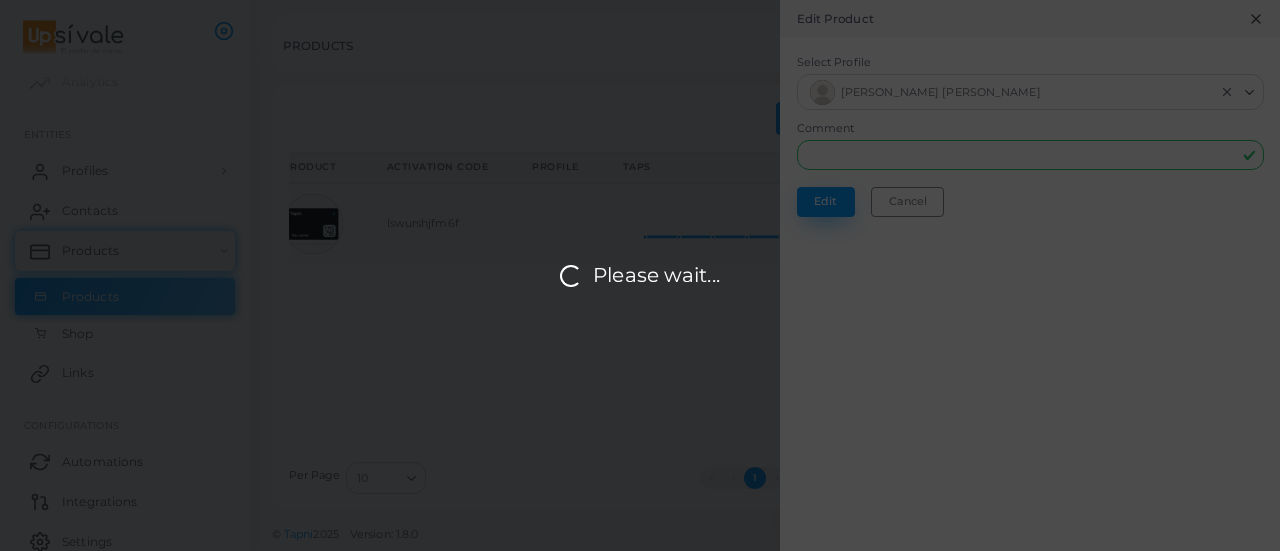 scroll, scrollTop: 0, scrollLeft: 0, axis: both 